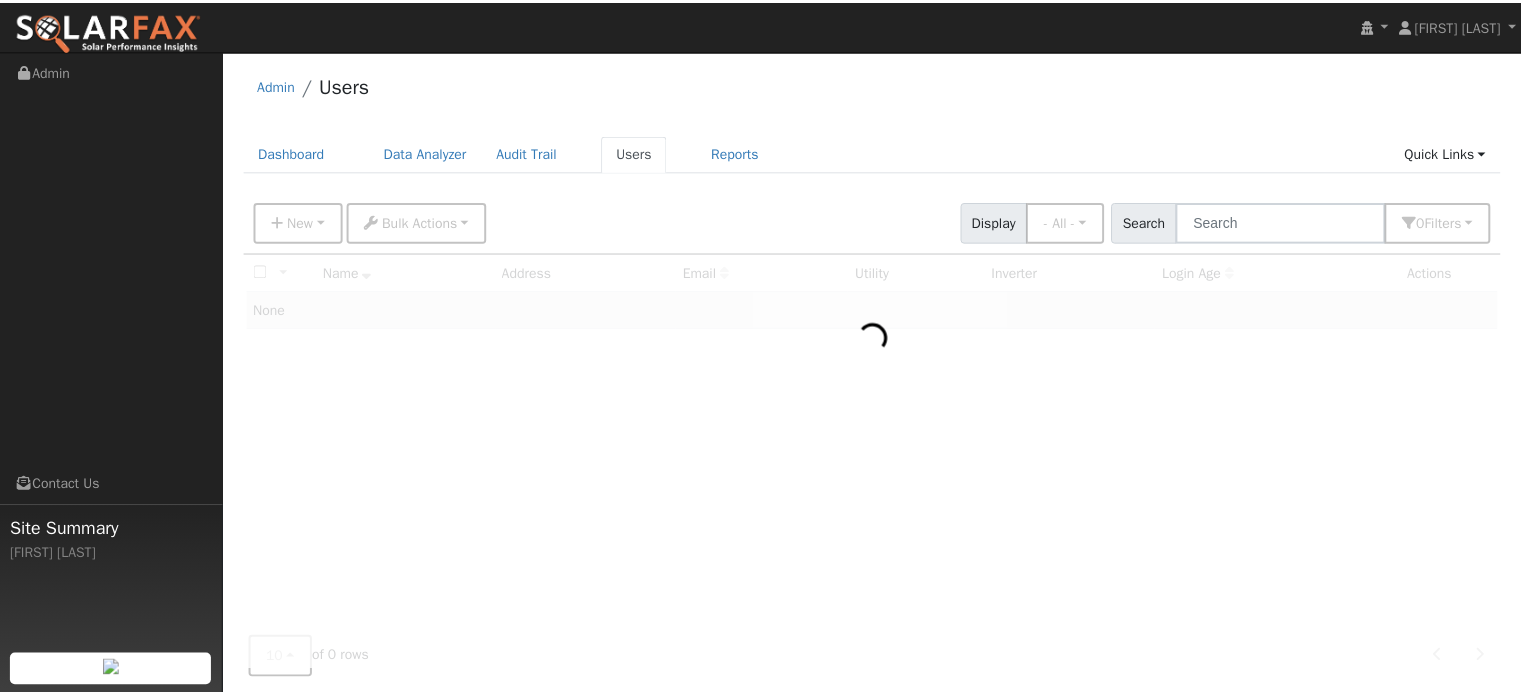 scroll, scrollTop: 0, scrollLeft: 0, axis: both 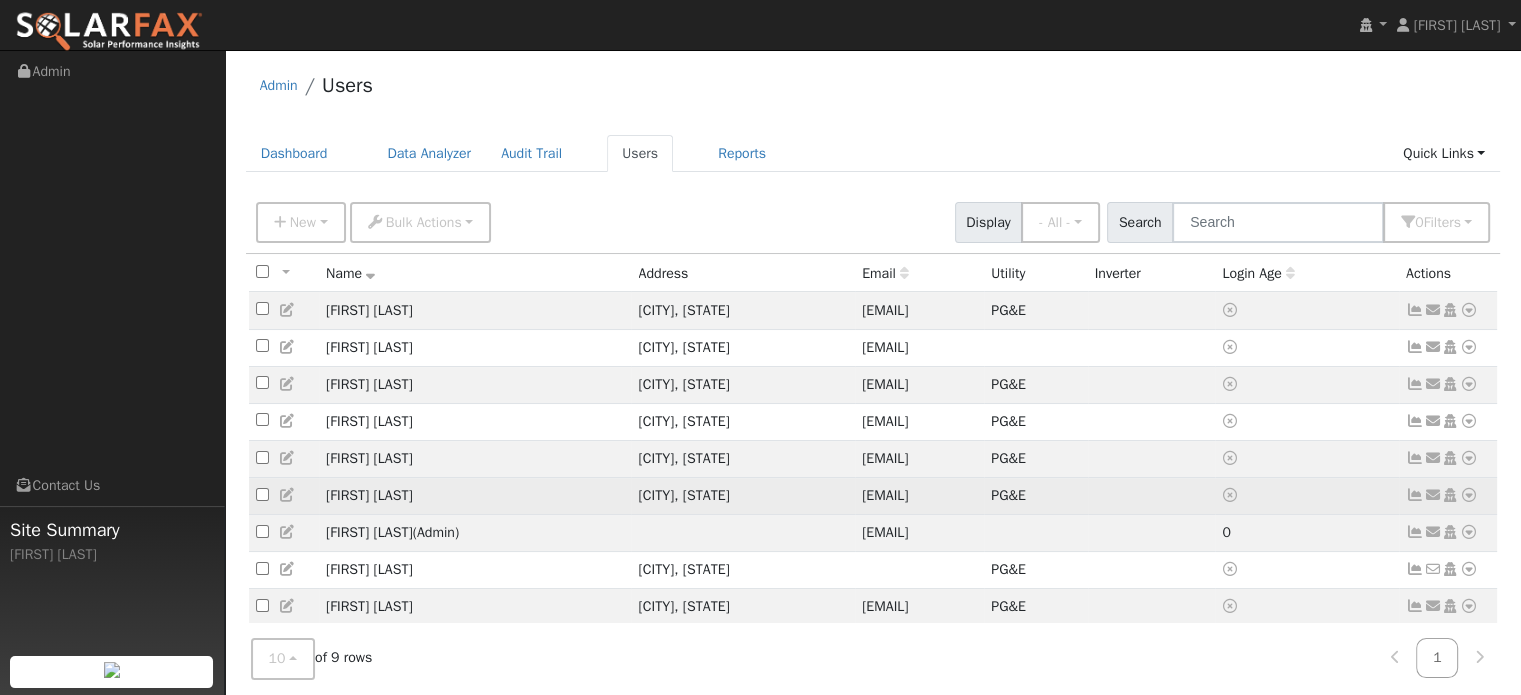 click at bounding box center [1469, 495] 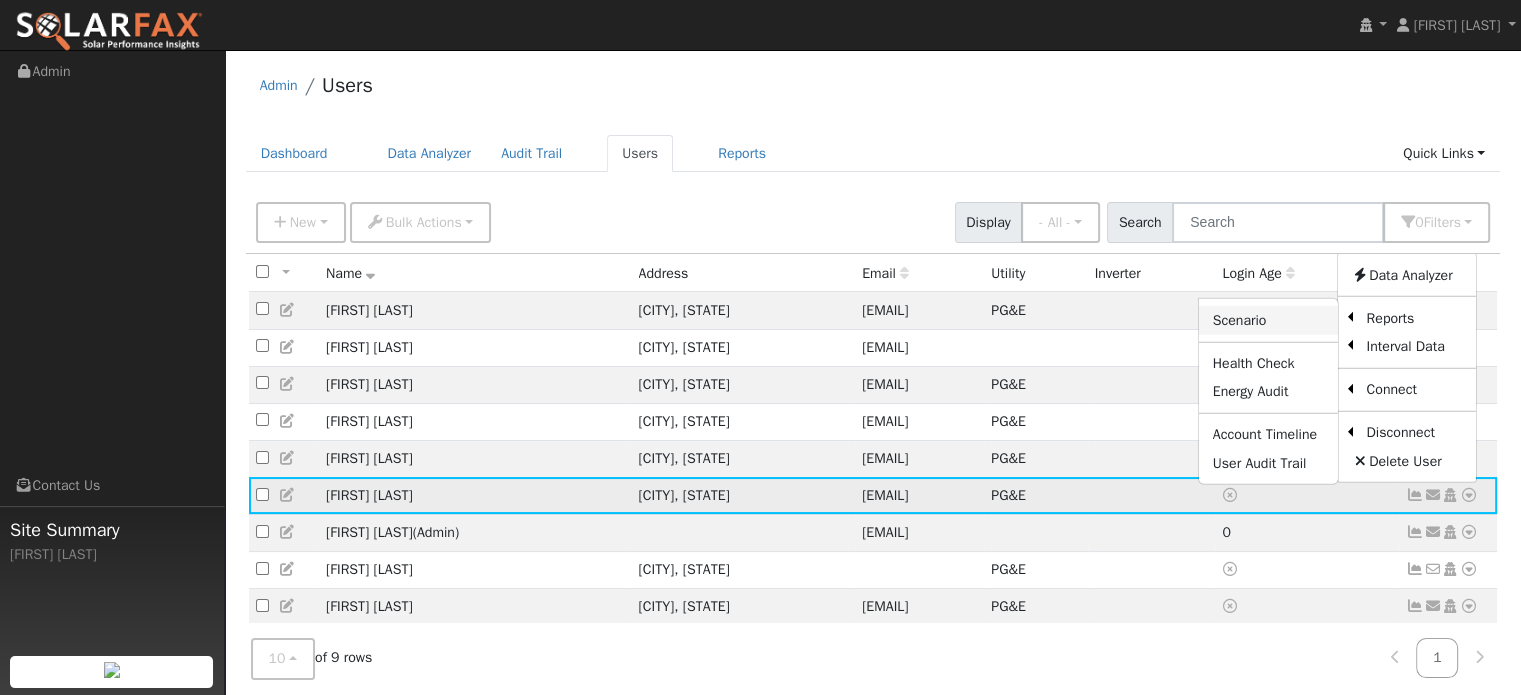click on "Scenario" at bounding box center [1268, 320] 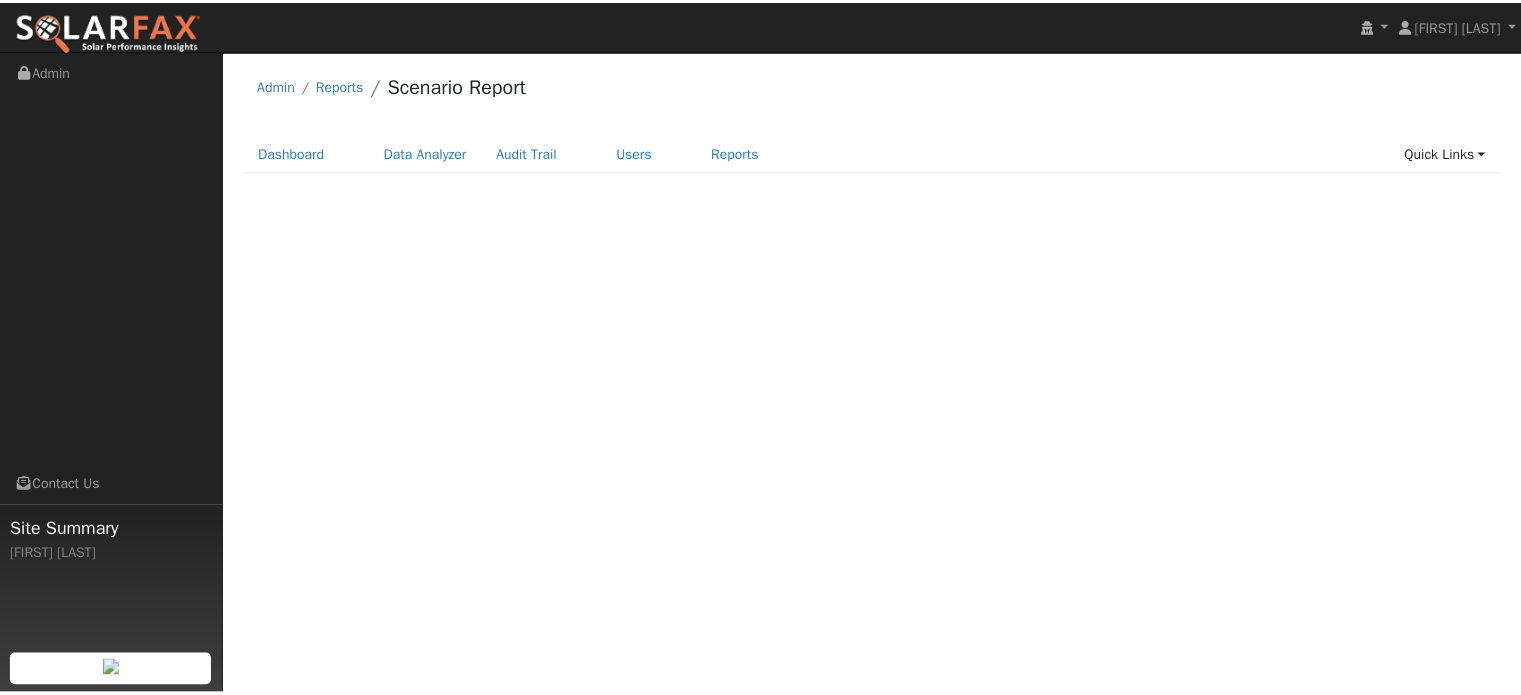 scroll, scrollTop: 0, scrollLeft: 0, axis: both 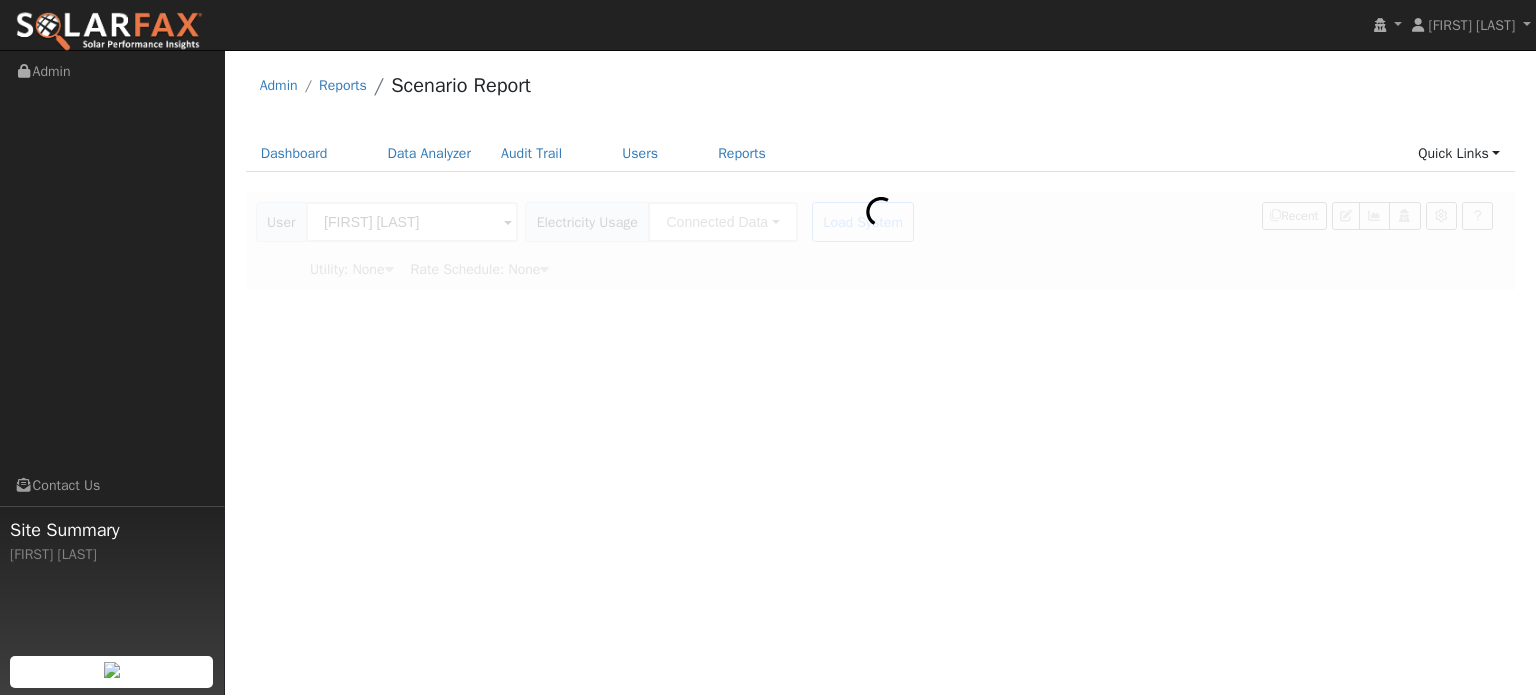 type on "Pacific Gas & Electric" 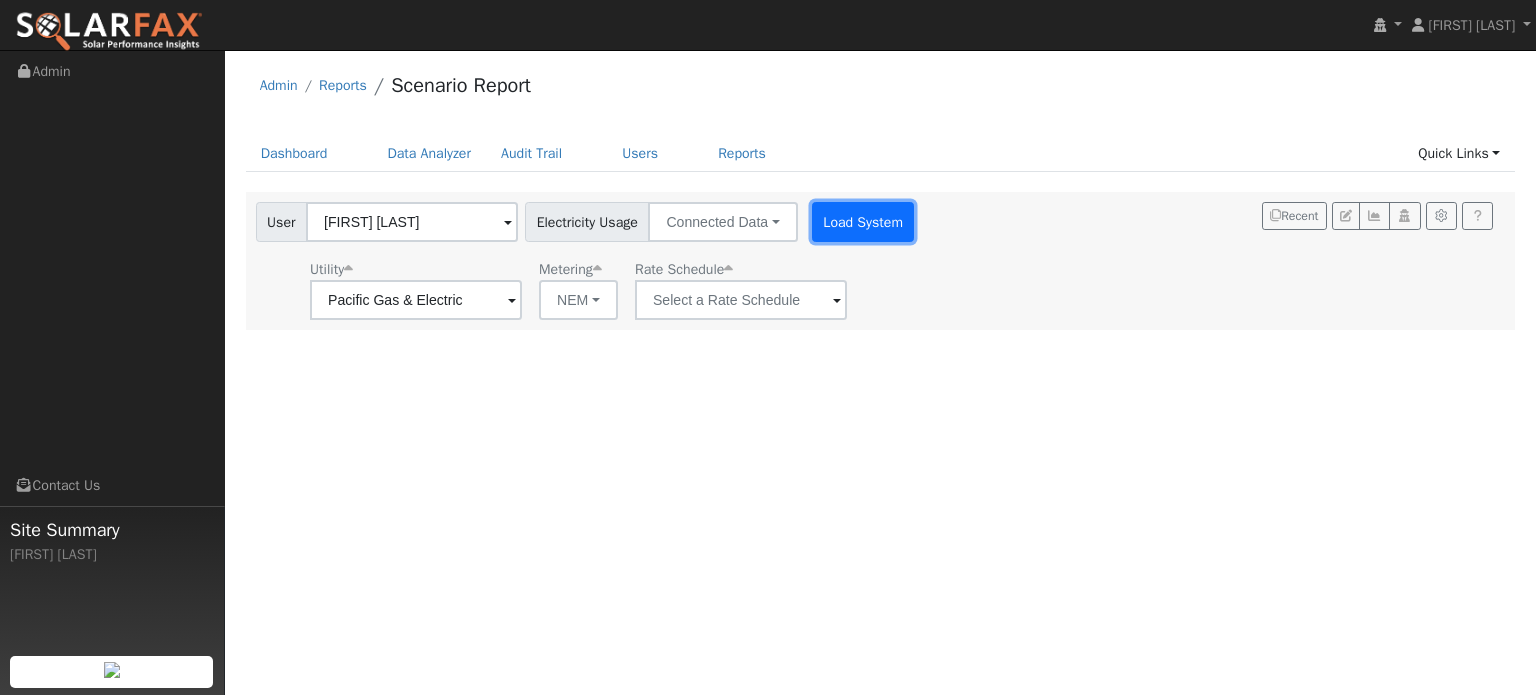 click on "Load System" at bounding box center (863, 222) 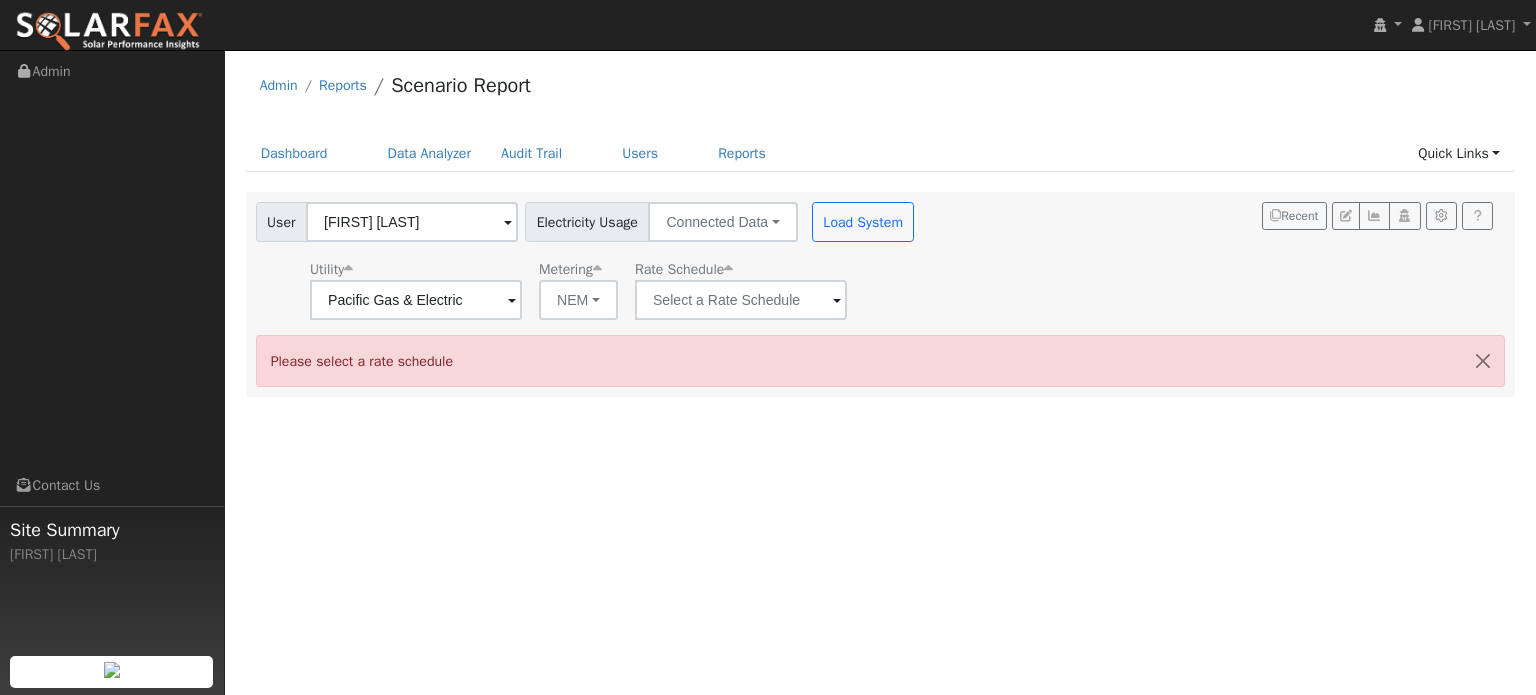 click on "User Nanci Parker Account   Default Account Default Account 1035 Twin Creek Rd, San Luis Obispo, CA 93401 Primary Account Electricity Usage Connected Data Connected Data Estimated Data CSV Data Load System  Utility  Pacific Gas & Electric  Metering  NEM NEM NBT  Rate Schedule   Recent" at bounding box center (877, 257) 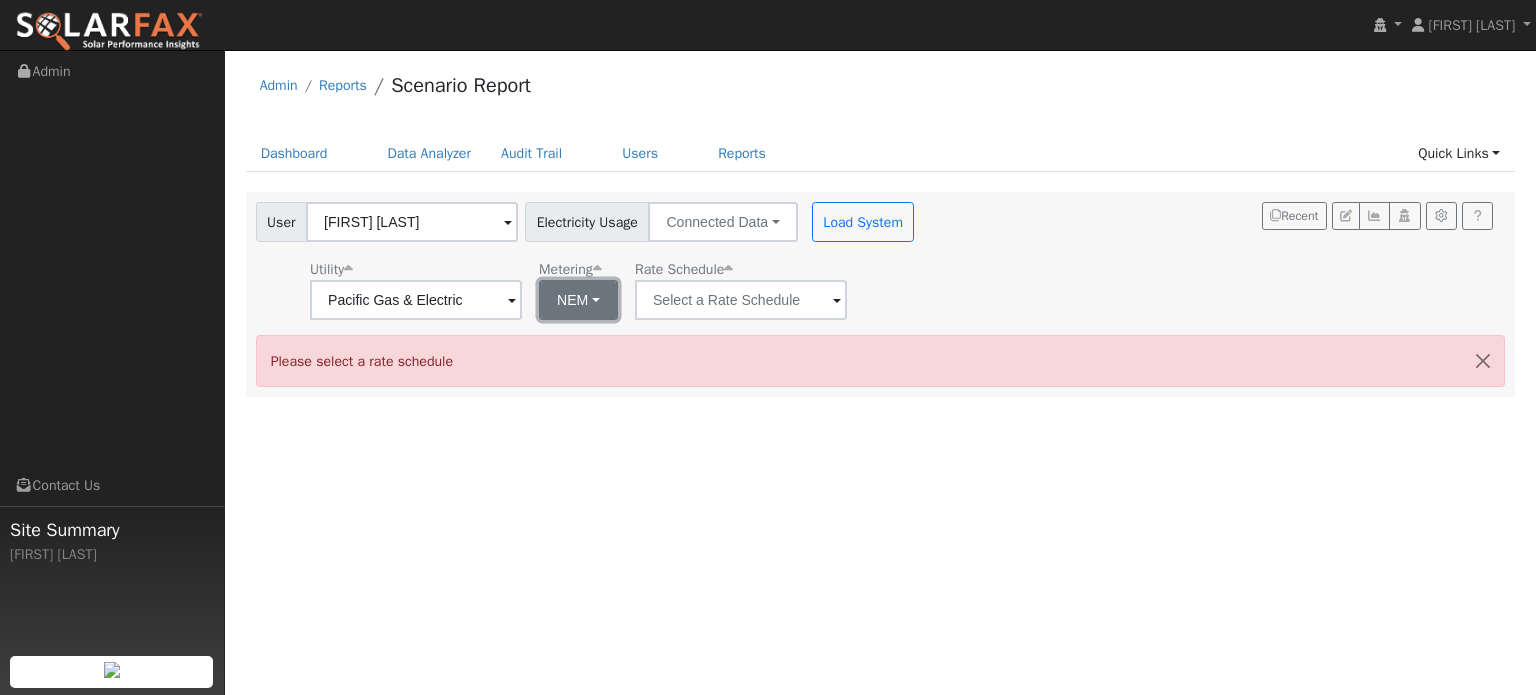 click on "NEM" at bounding box center (578, 300) 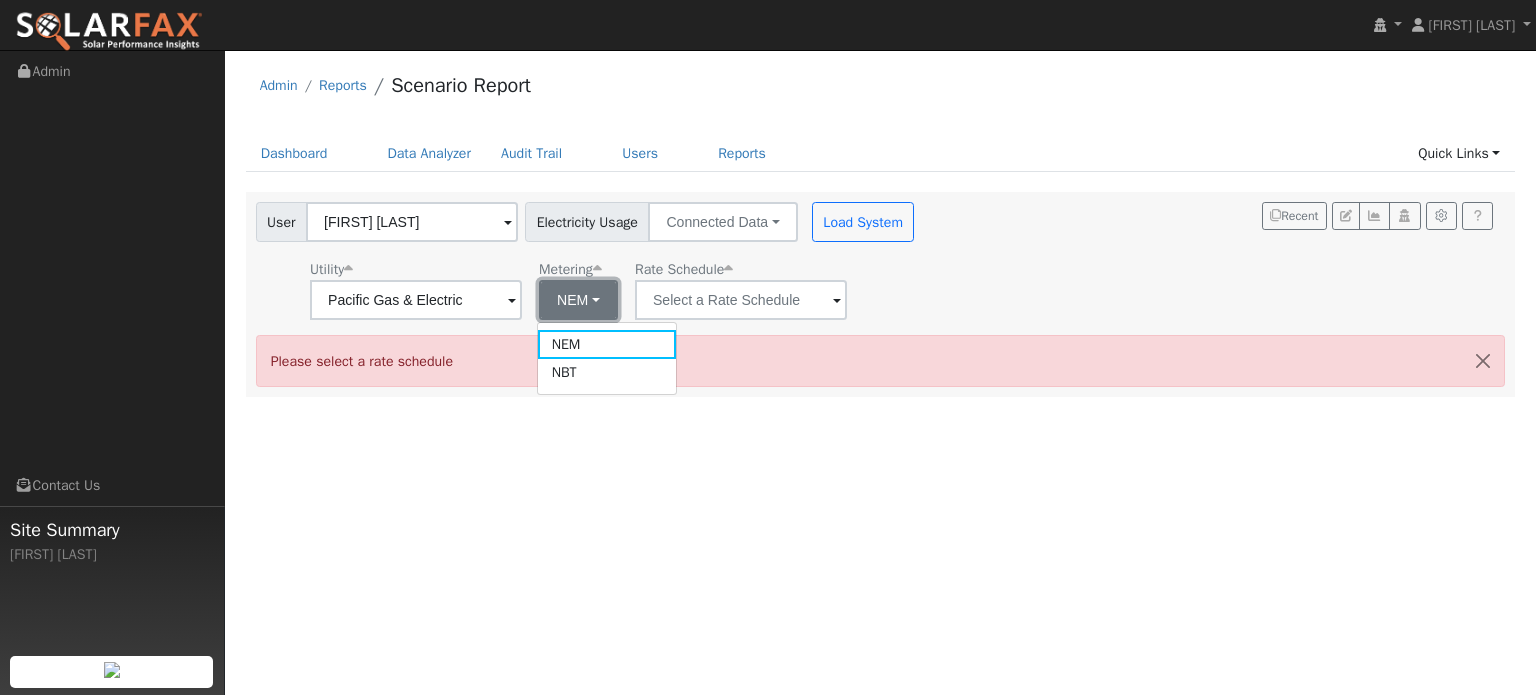 click on "NEM" at bounding box center (578, 300) 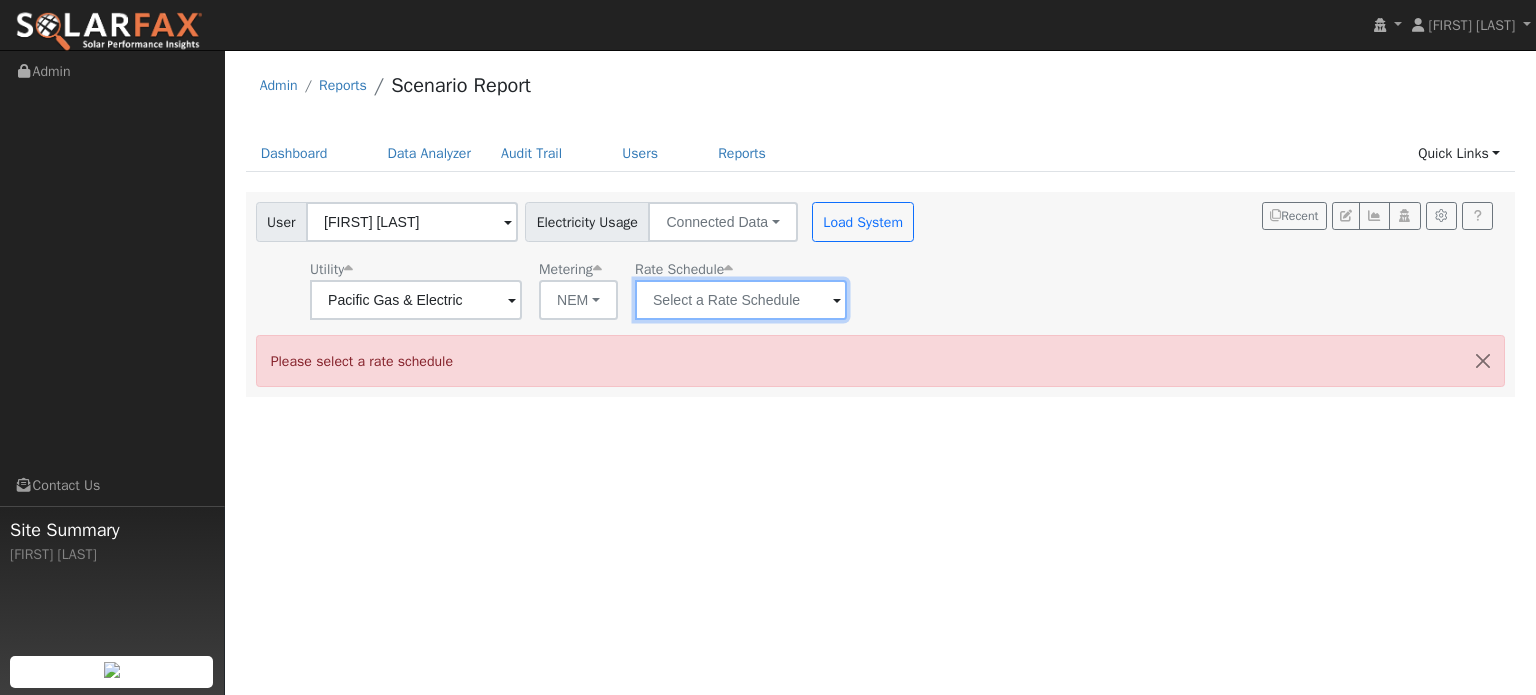 click at bounding box center [416, 300] 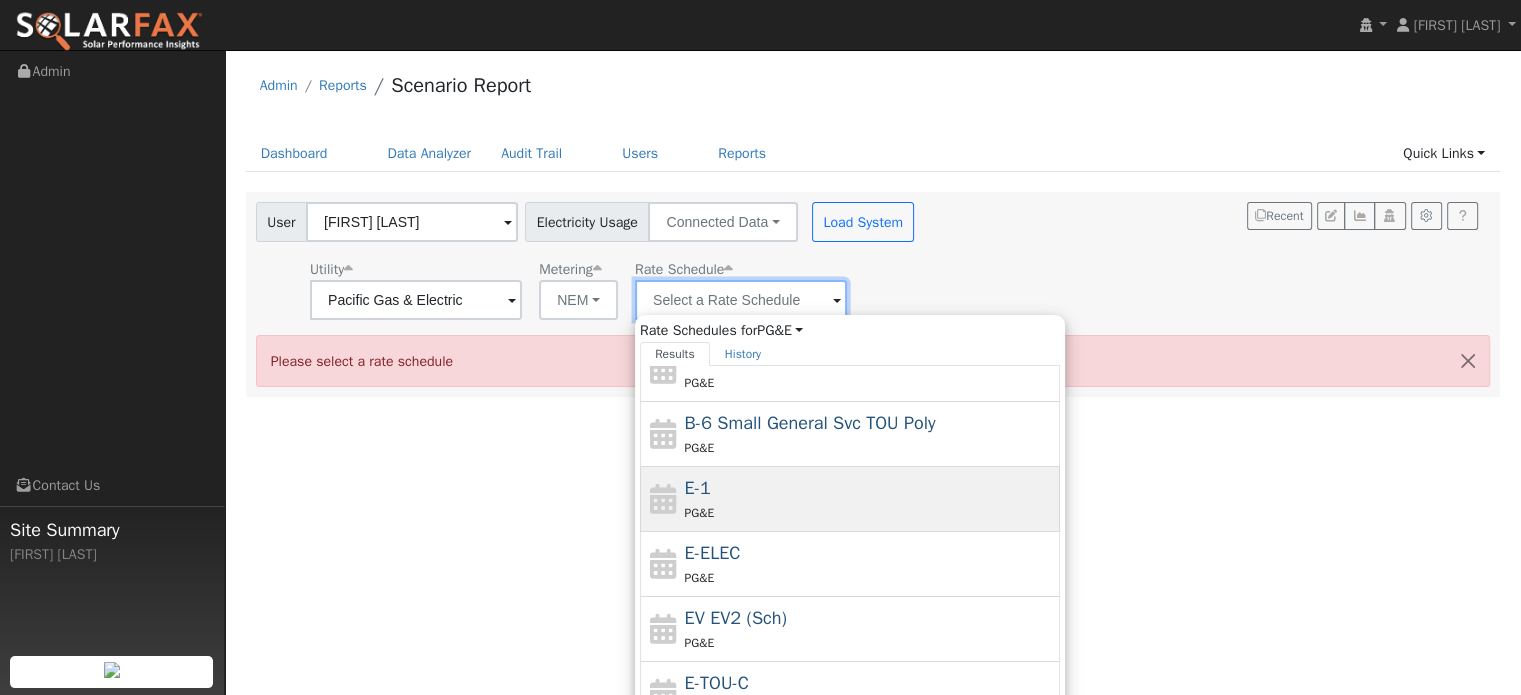scroll, scrollTop: 216, scrollLeft: 0, axis: vertical 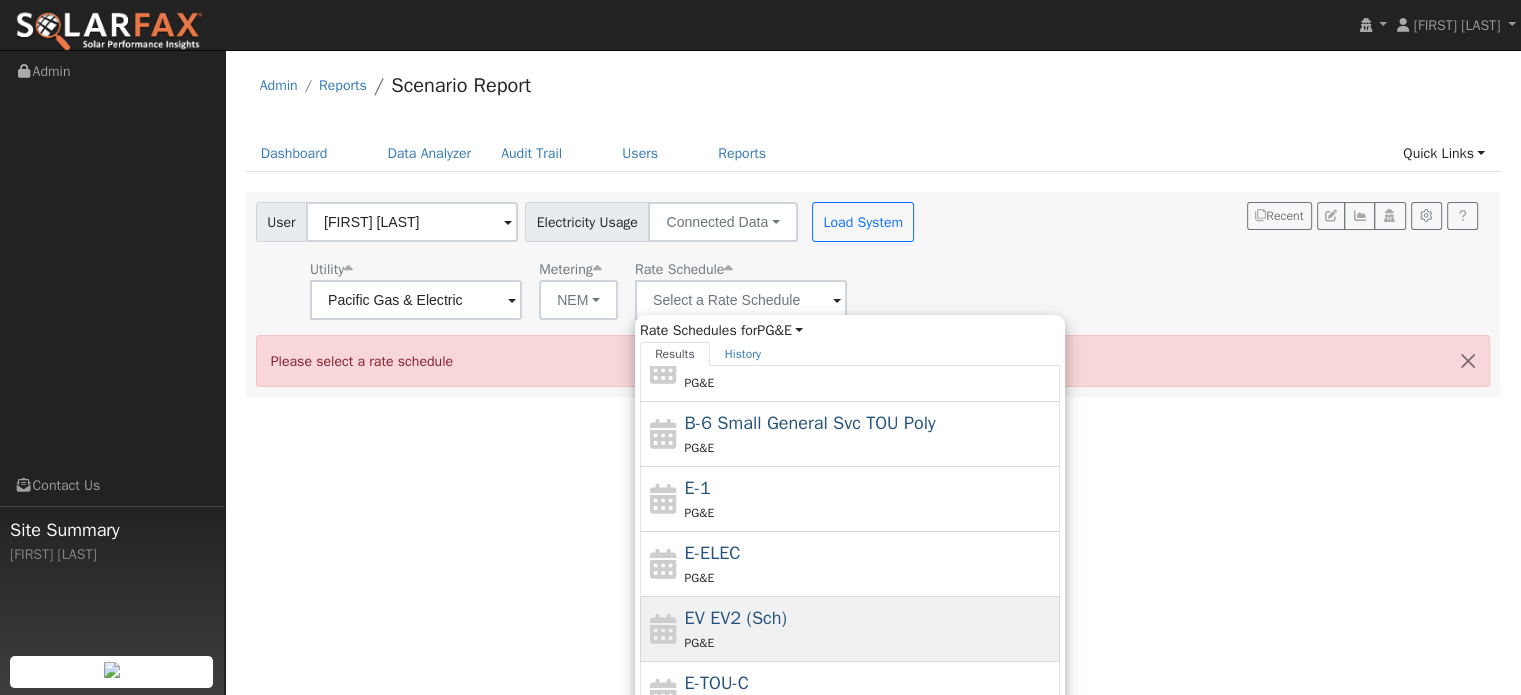 click on "PG&E" at bounding box center (870, 642) 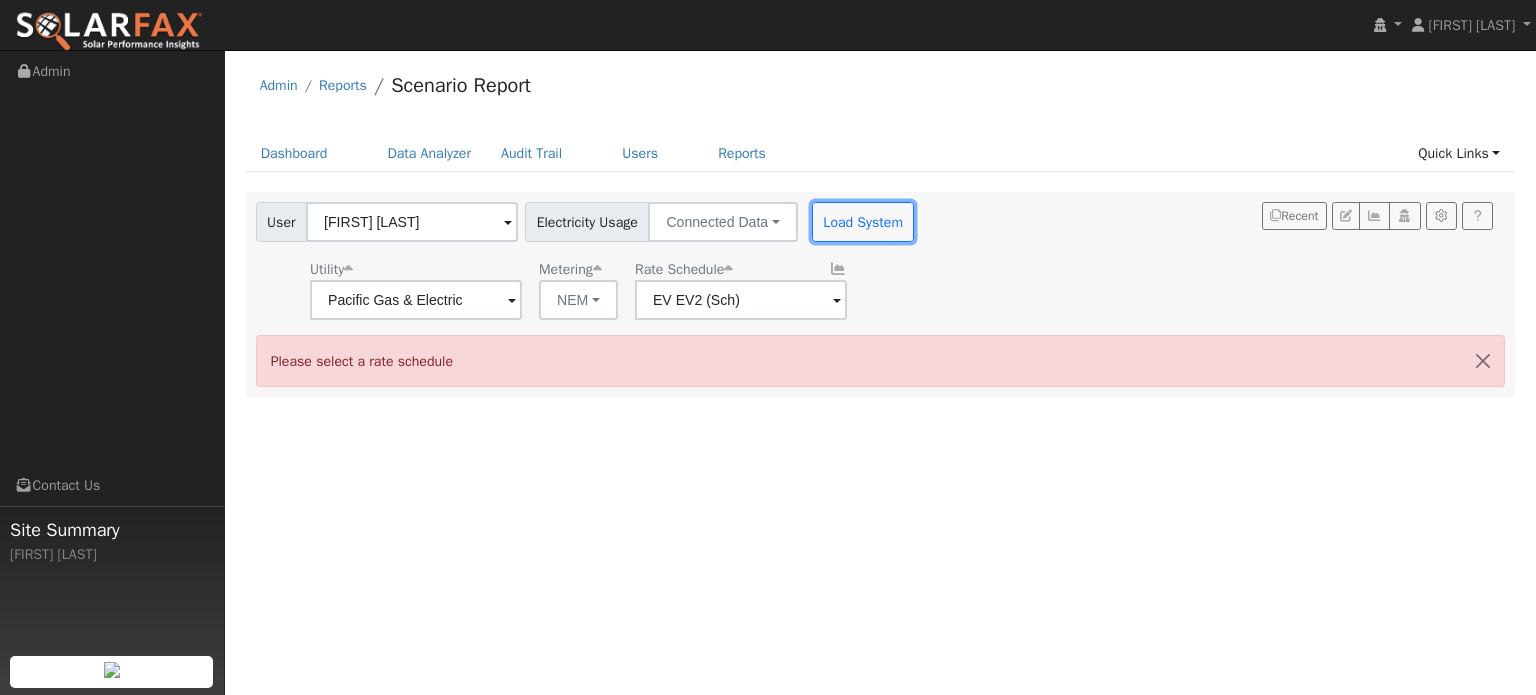 drag, startPoint x: 876, startPoint y: 220, endPoint x: 985, endPoint y: 238, distance: 110.47624 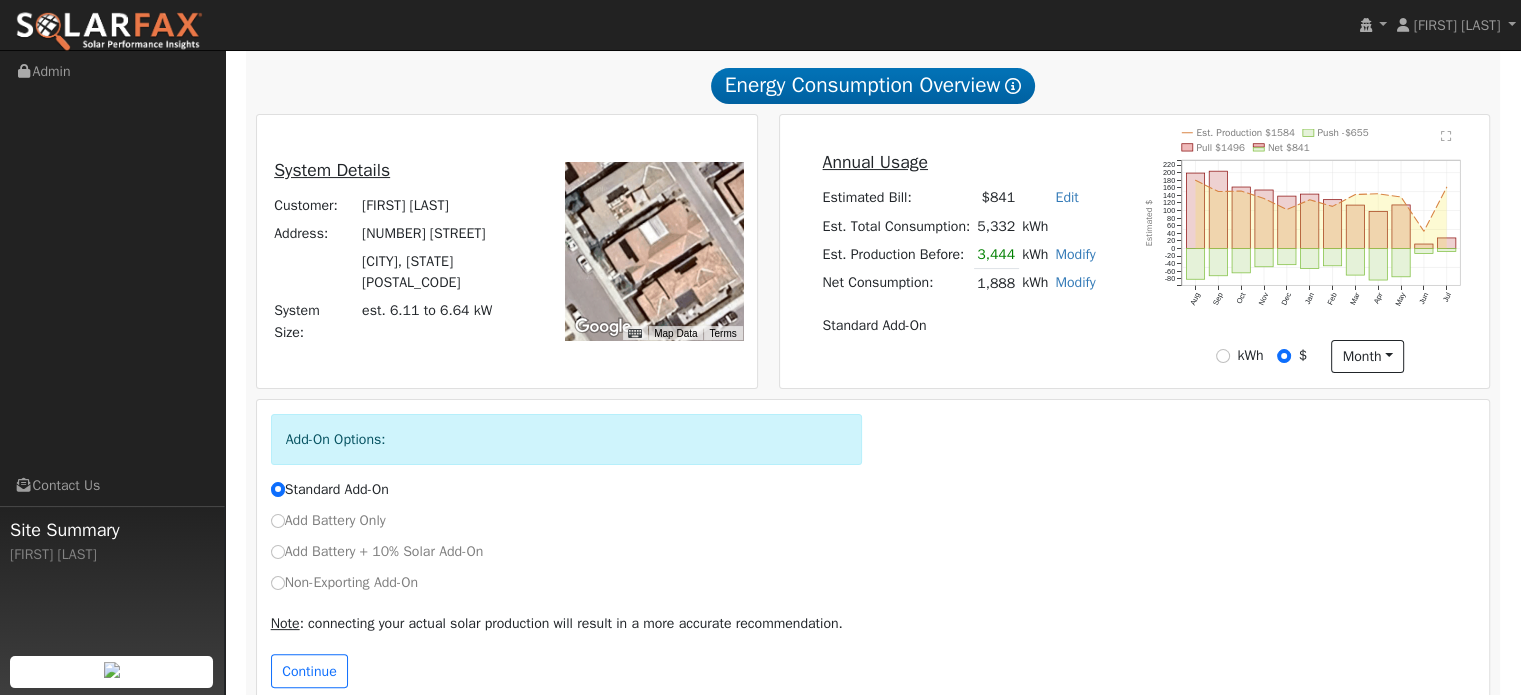 scroll, scrollTop: 377, scrollLeft: 0, axis: vertical 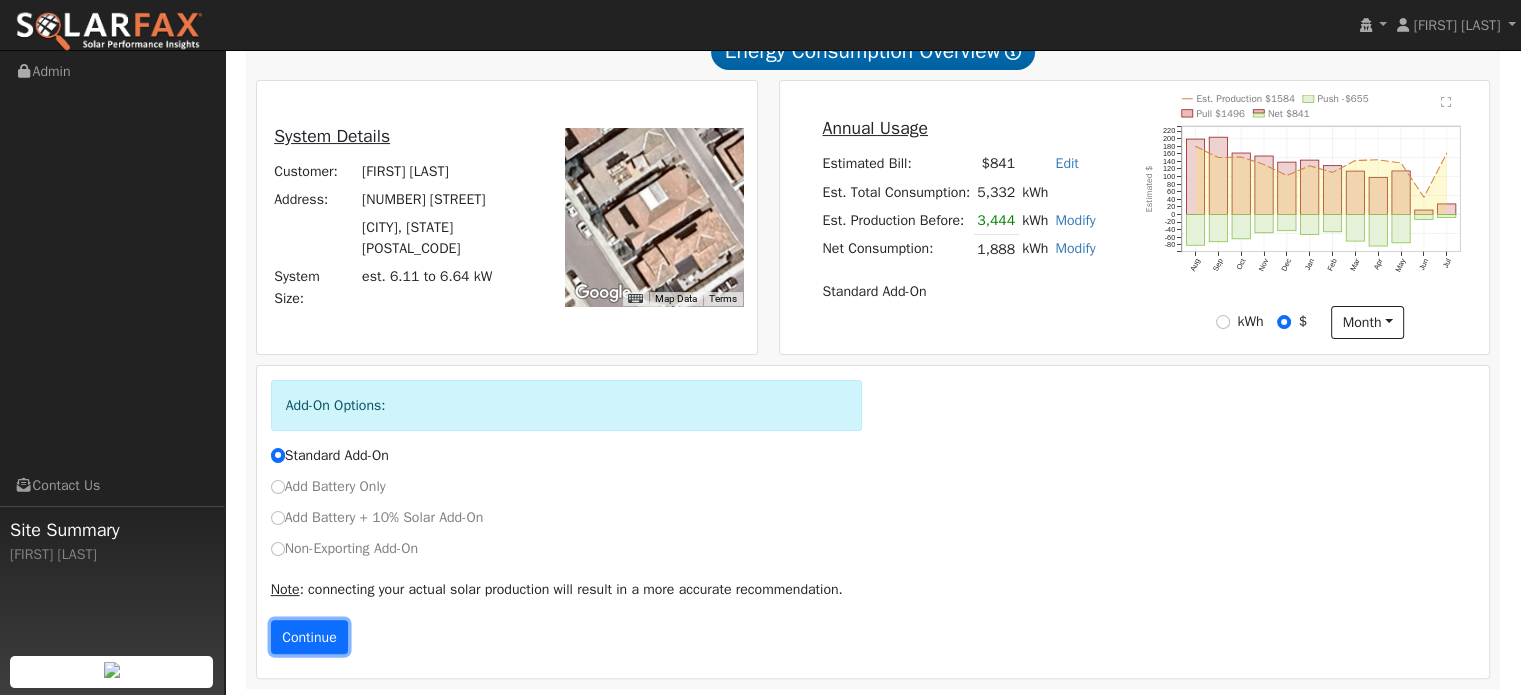 click on "Continue" at bounding box center (310, 637) 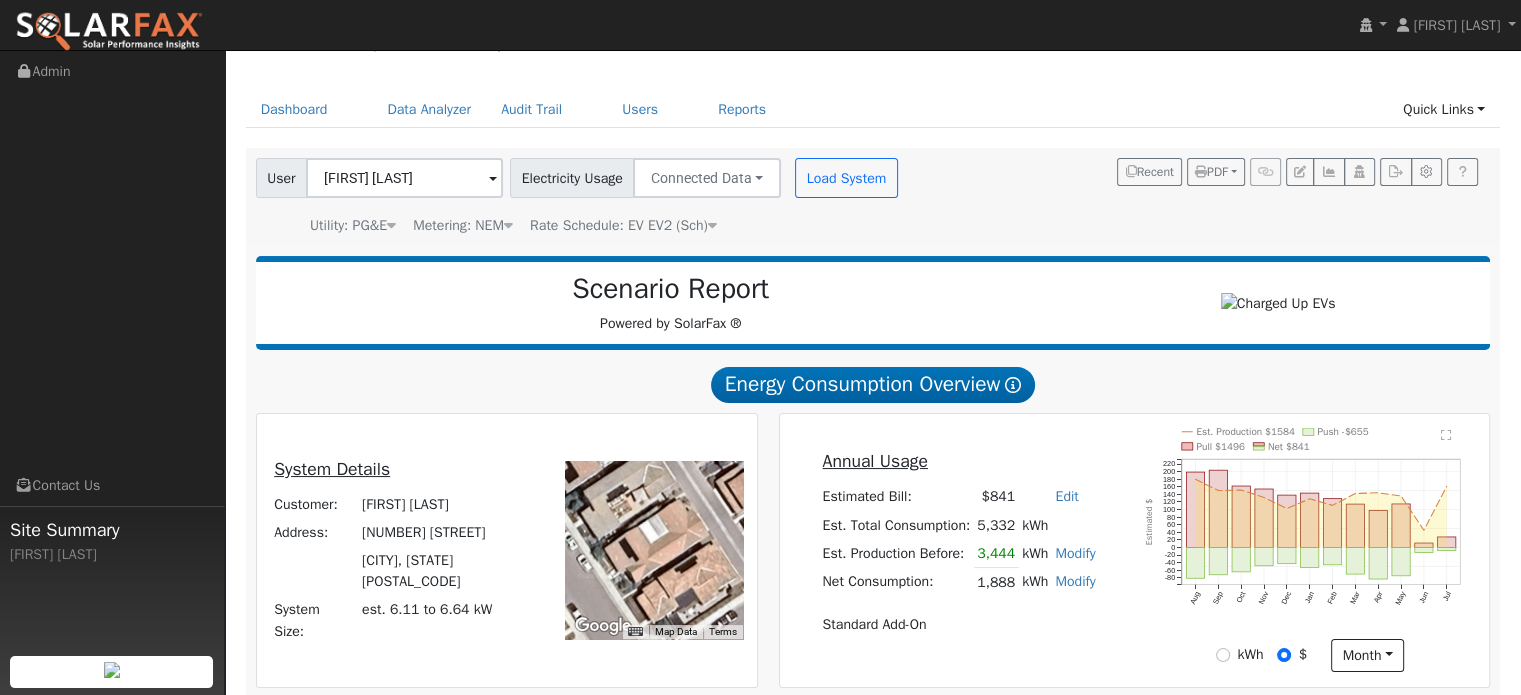 scroll, scrollTop: 0, scrollLeft: 0, axis: both 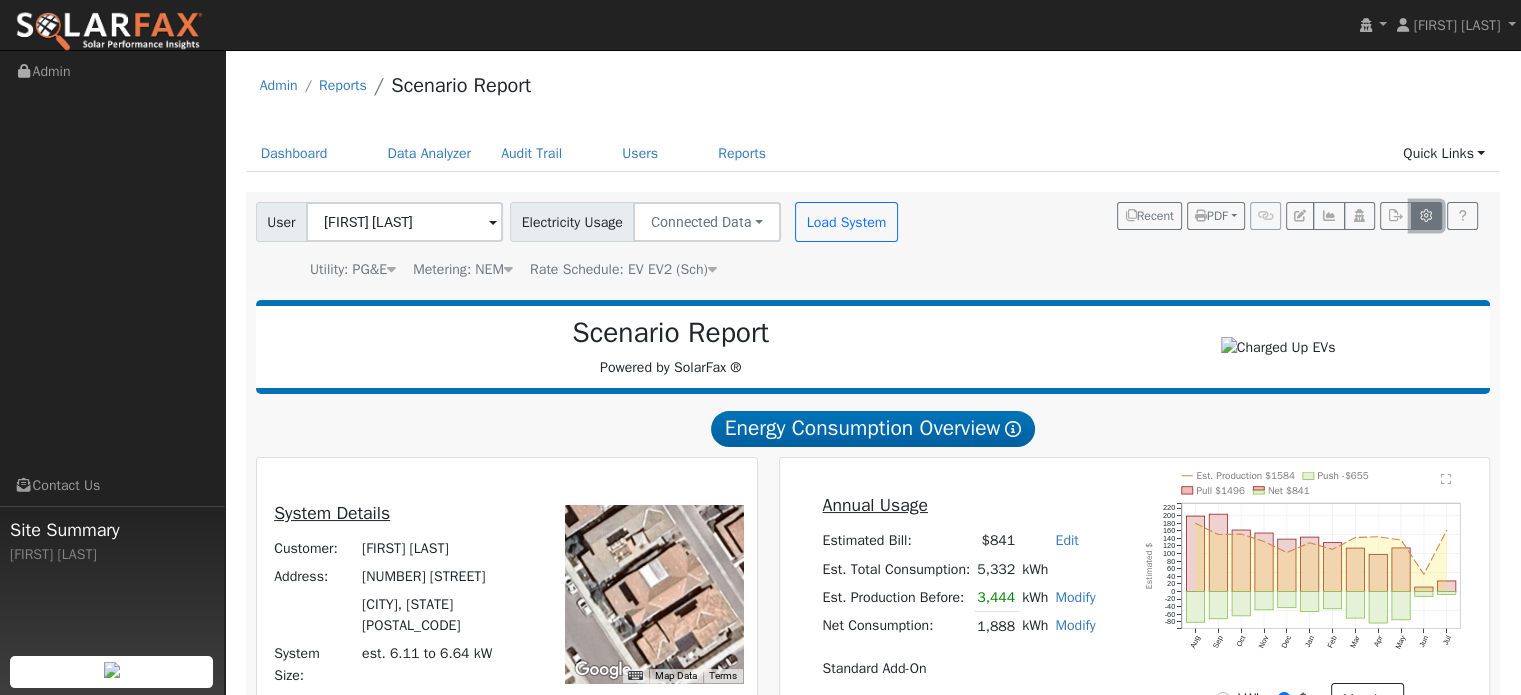 click at bounding box center [1426, 216] 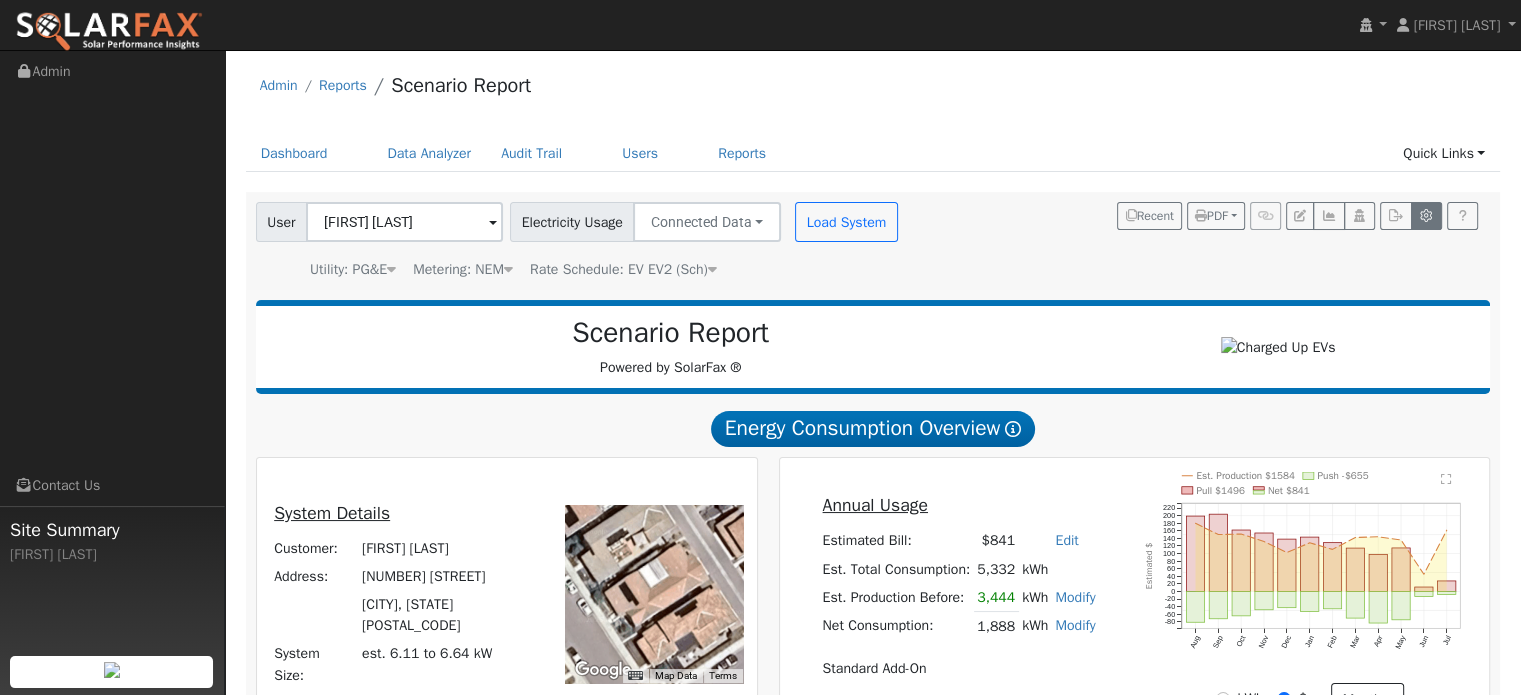 type on "125" 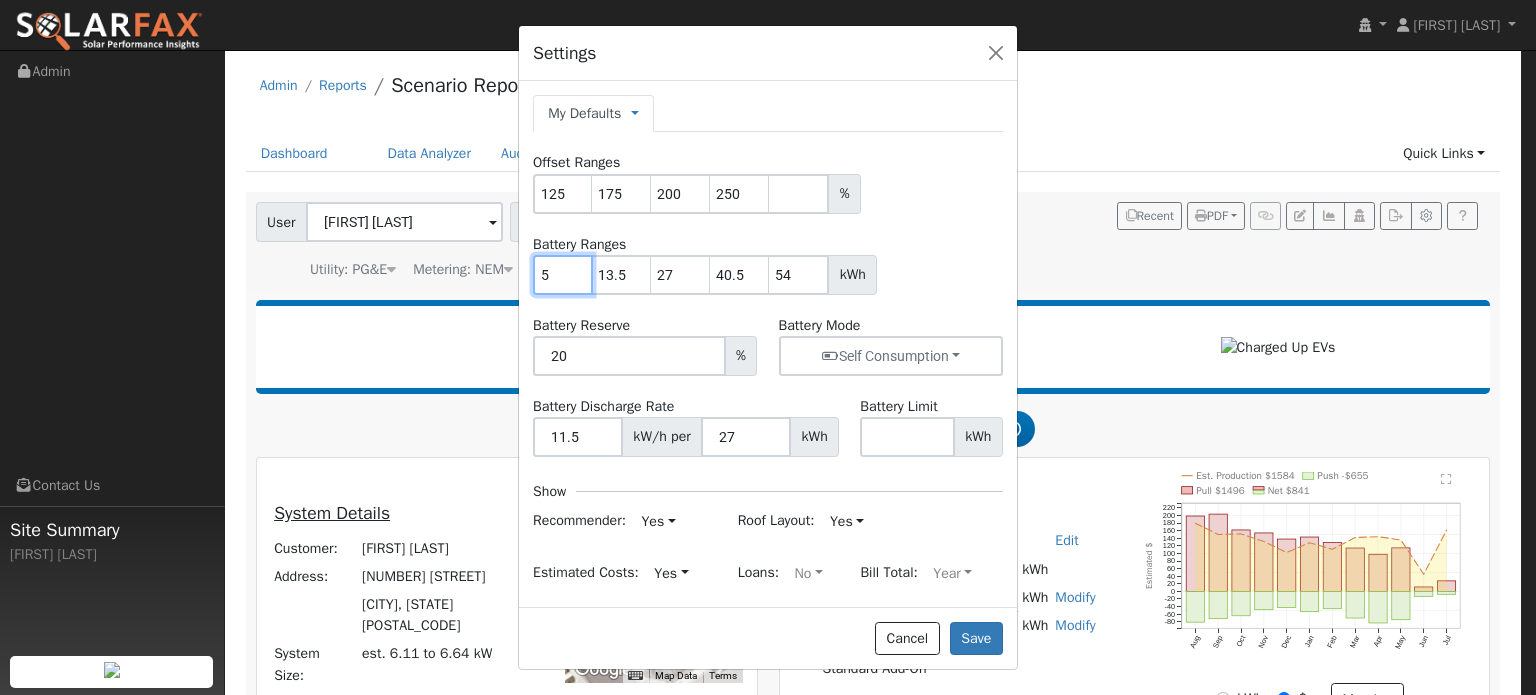 drag, startPoint x: 556, startPoint y: 270, endPoint x: 536, endPoint y: 274, distance: 20.396078 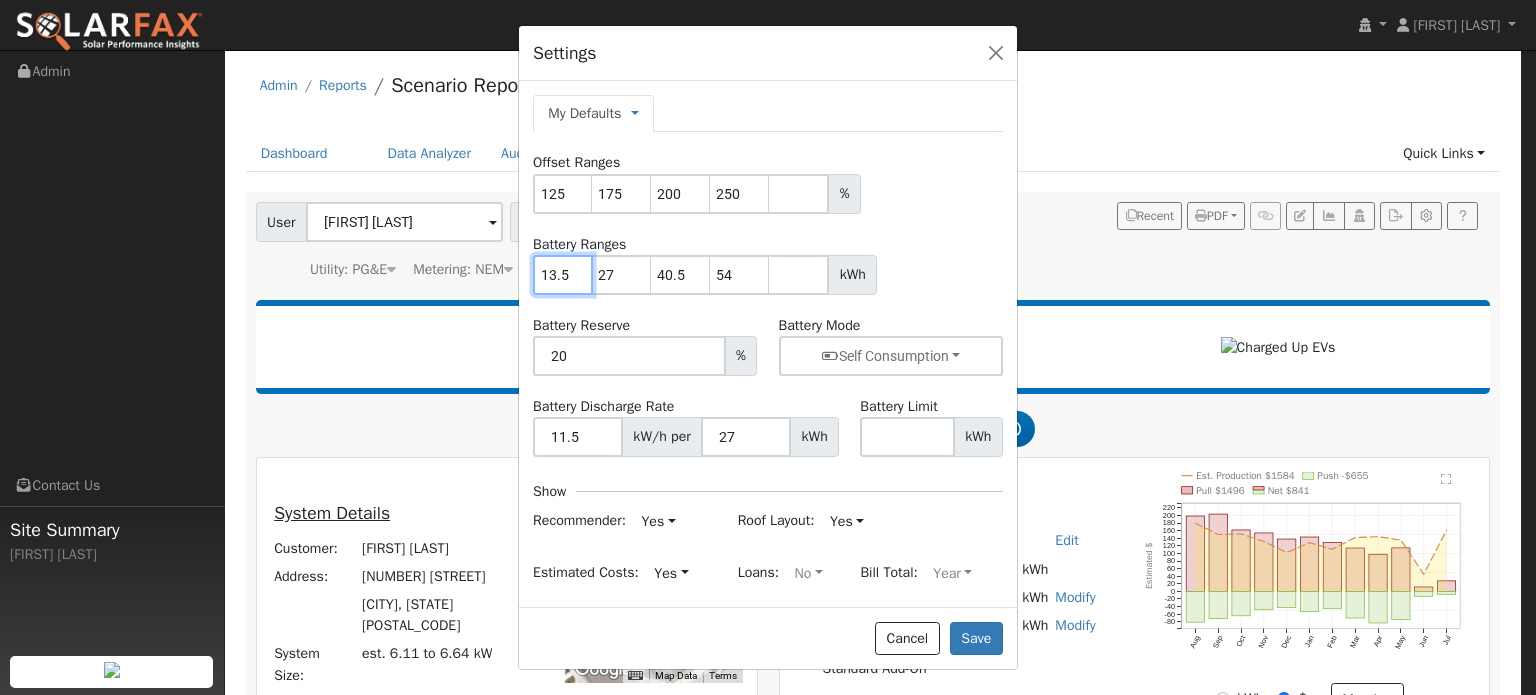 type on "13.5" 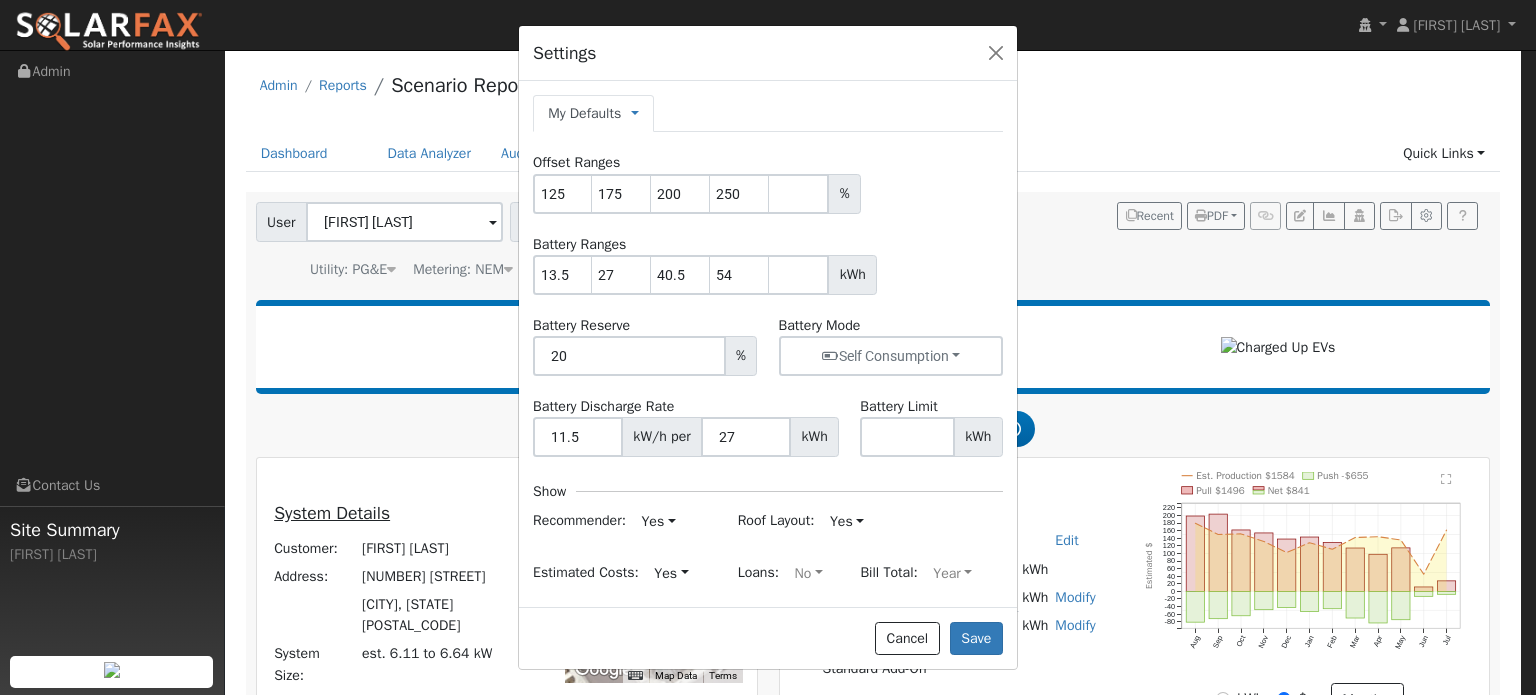 click on "13.5 27 40.5 54 kWh" at bounding box center (768, 275) 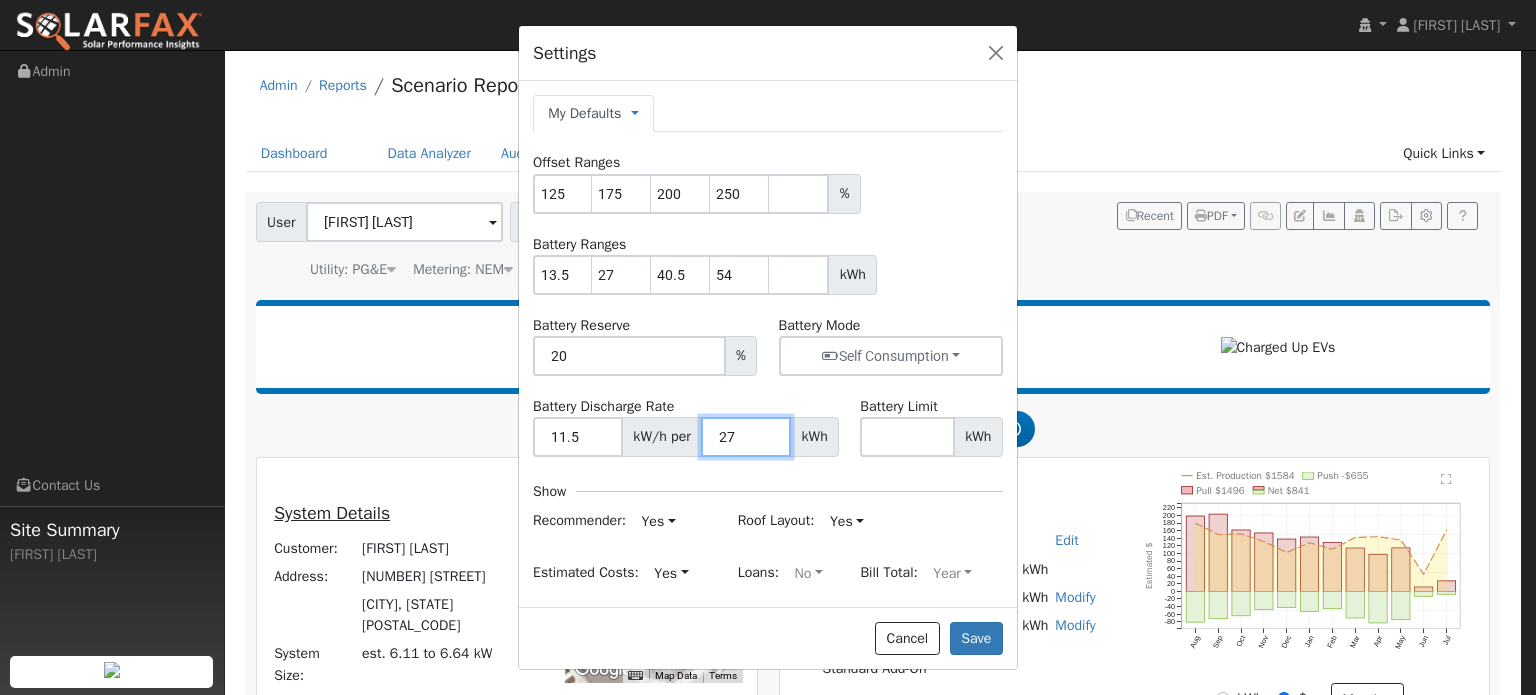 drag, startPoint x: 729, startPoint y: 435, endPoint x: 688, endPoint y: 435, distance: 41 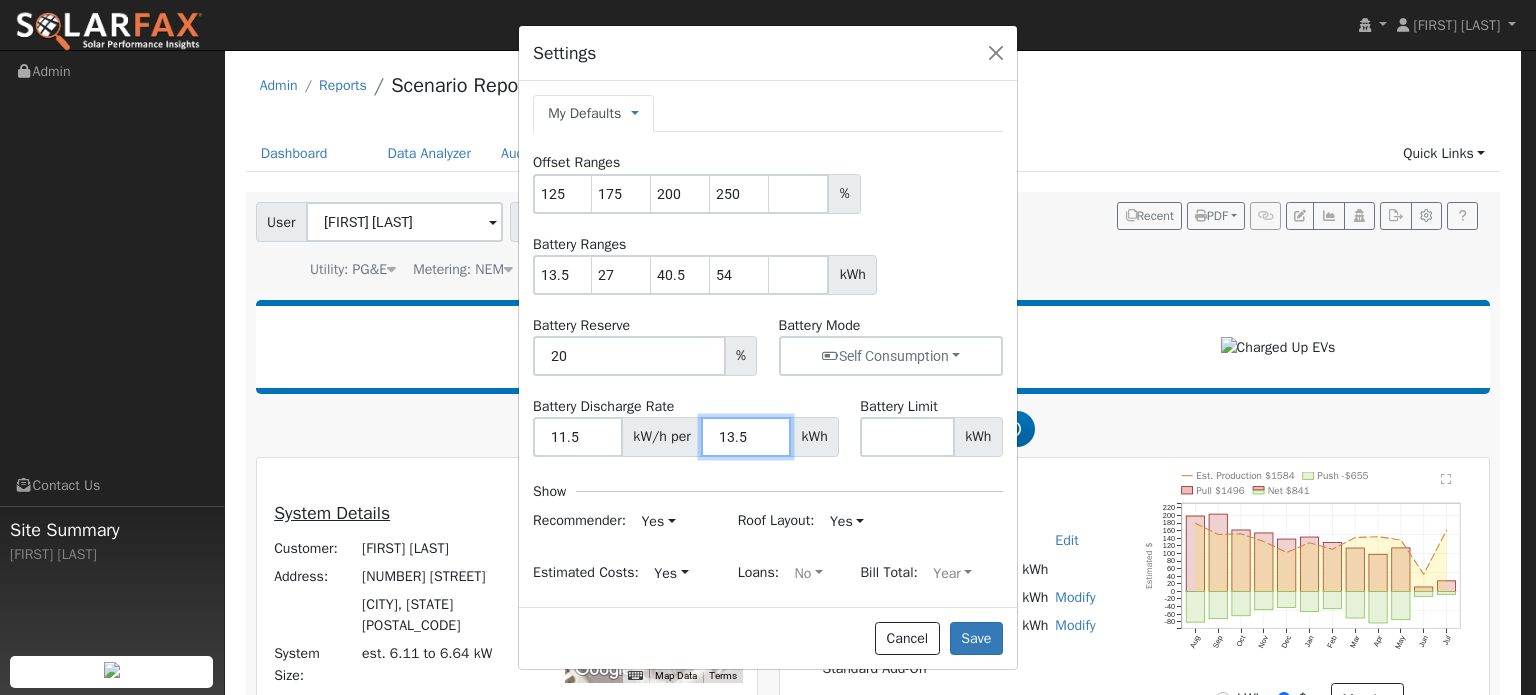 type on "13.5" 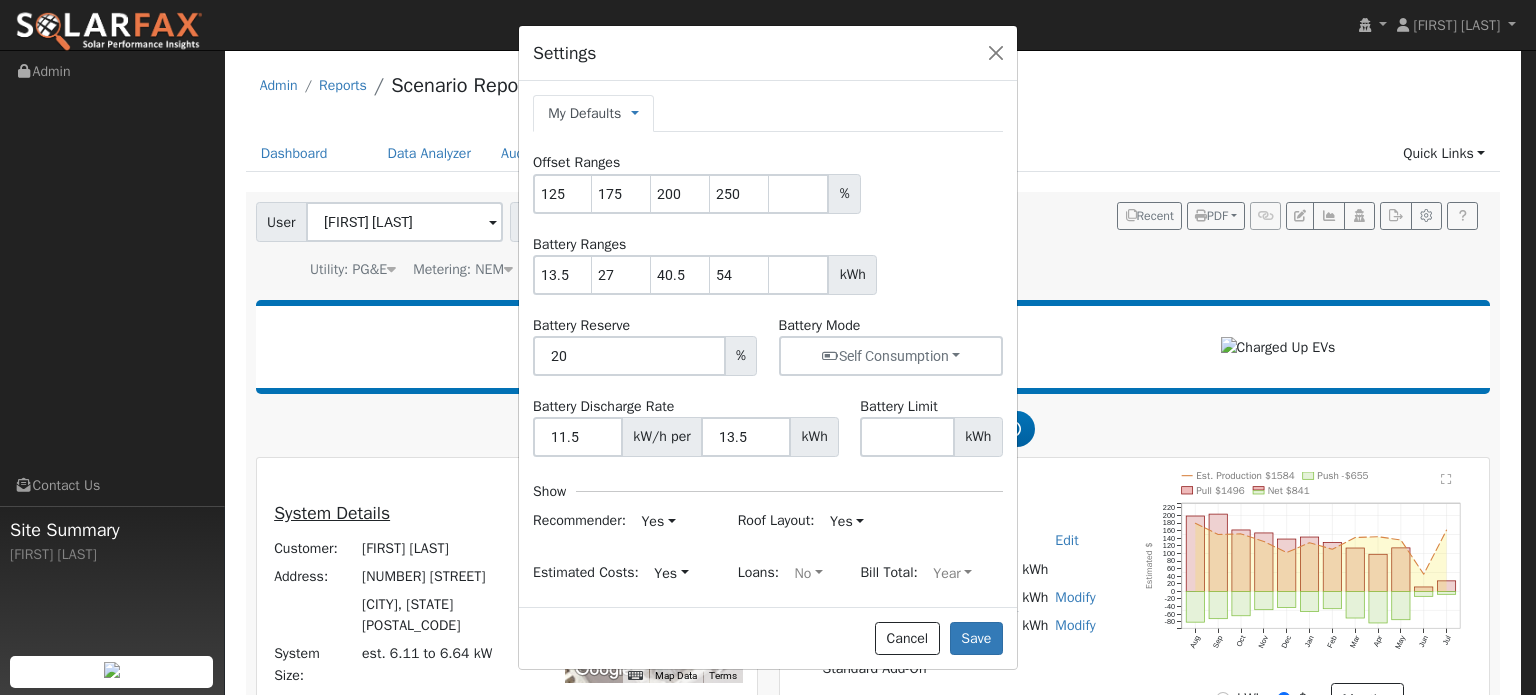 click on "Offset Ranges 125 175 200 250 % Battery Ranges 13.5 27 40.5 54 kWh Battery Reserve 20 % Battery Mode  Self Consumption  Self Consumption  Peak Savings Battery Discharge Rate 11.5 kW/h per 13.5 kWh Battery Limit kWh Show Recommender: Yes Yes No Roof Layout: Yes Yes No Estimated Costs: Yes Yes No Loans: No Yes No Bill Total: Year Month Year Solar Cost $ per W Solar Production to Size Battery Cost $ per kWh Backup Cost $ Tax Credit % Panel Output 425 W" at bounding box center (768, 499) 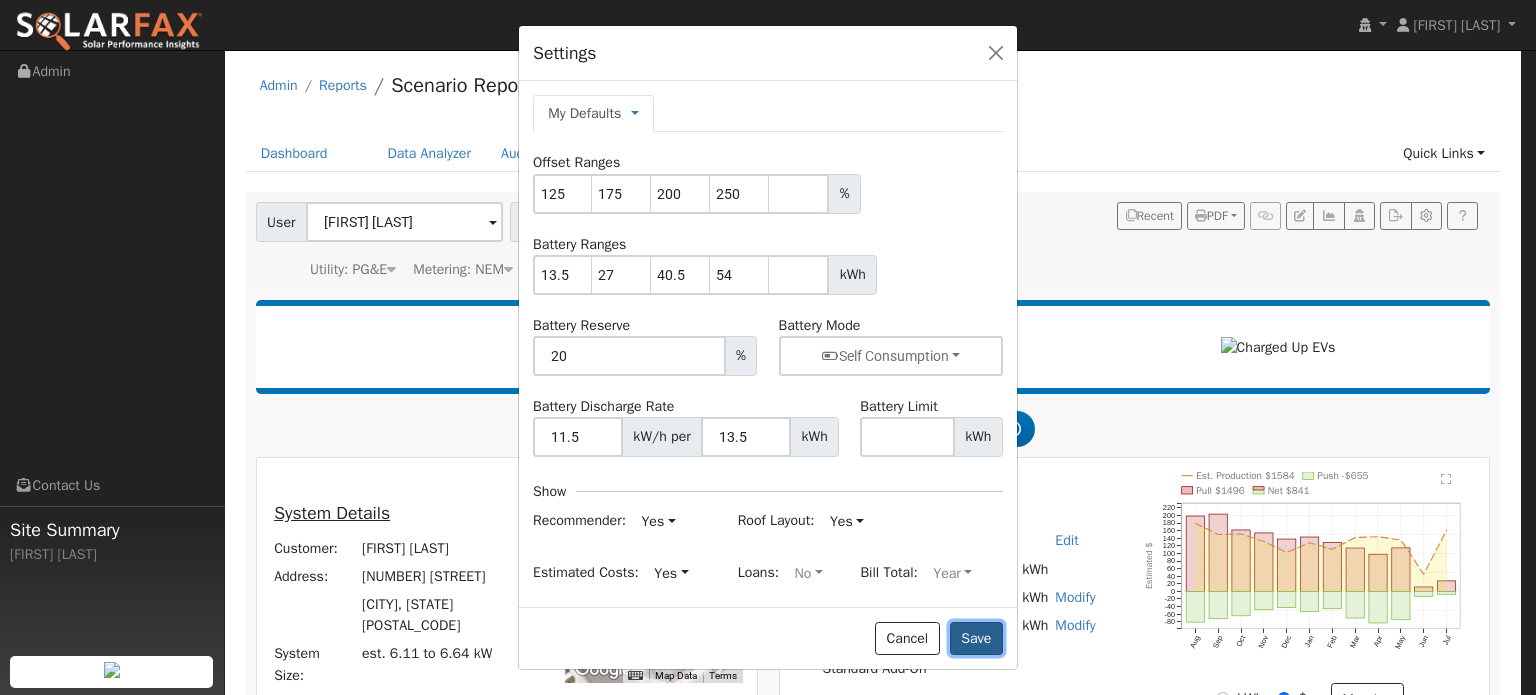 click on "Save" at bounding box center (976, 639) 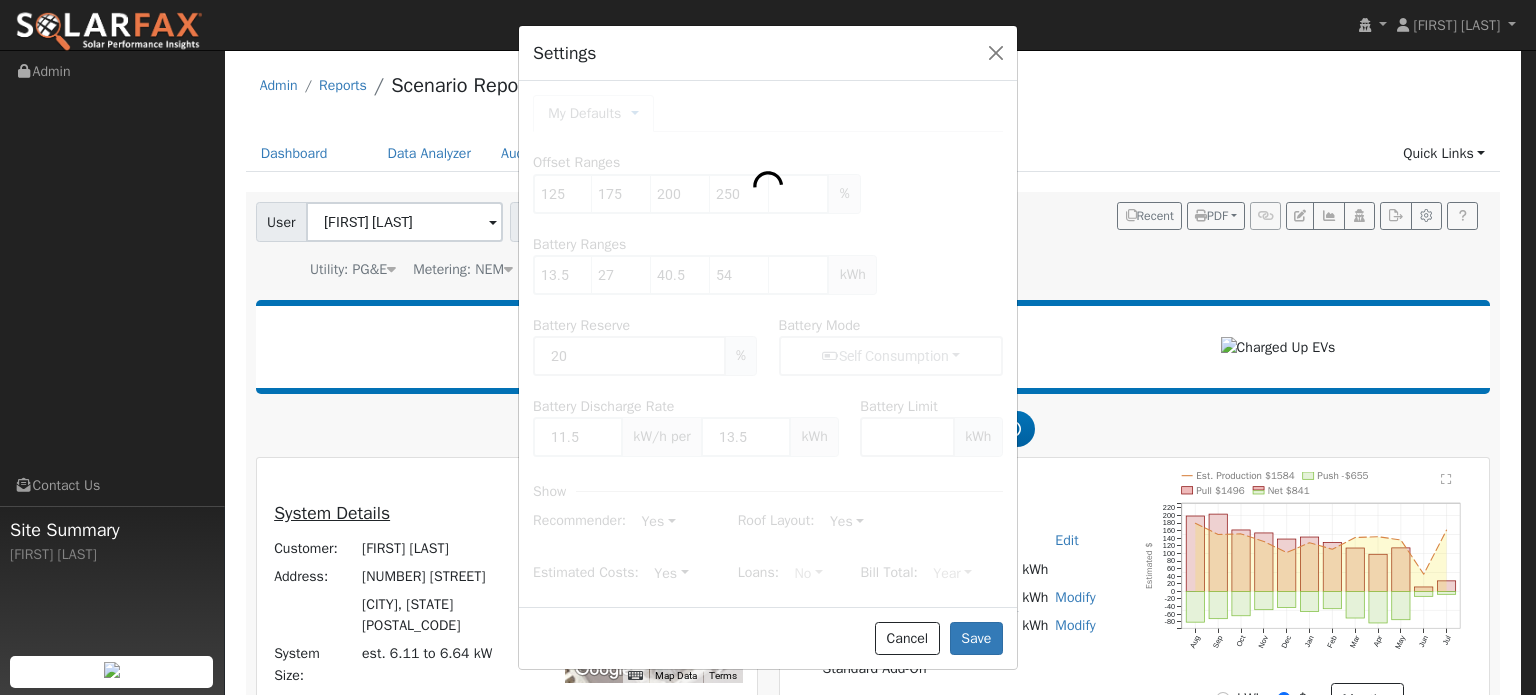 type on "13.5" 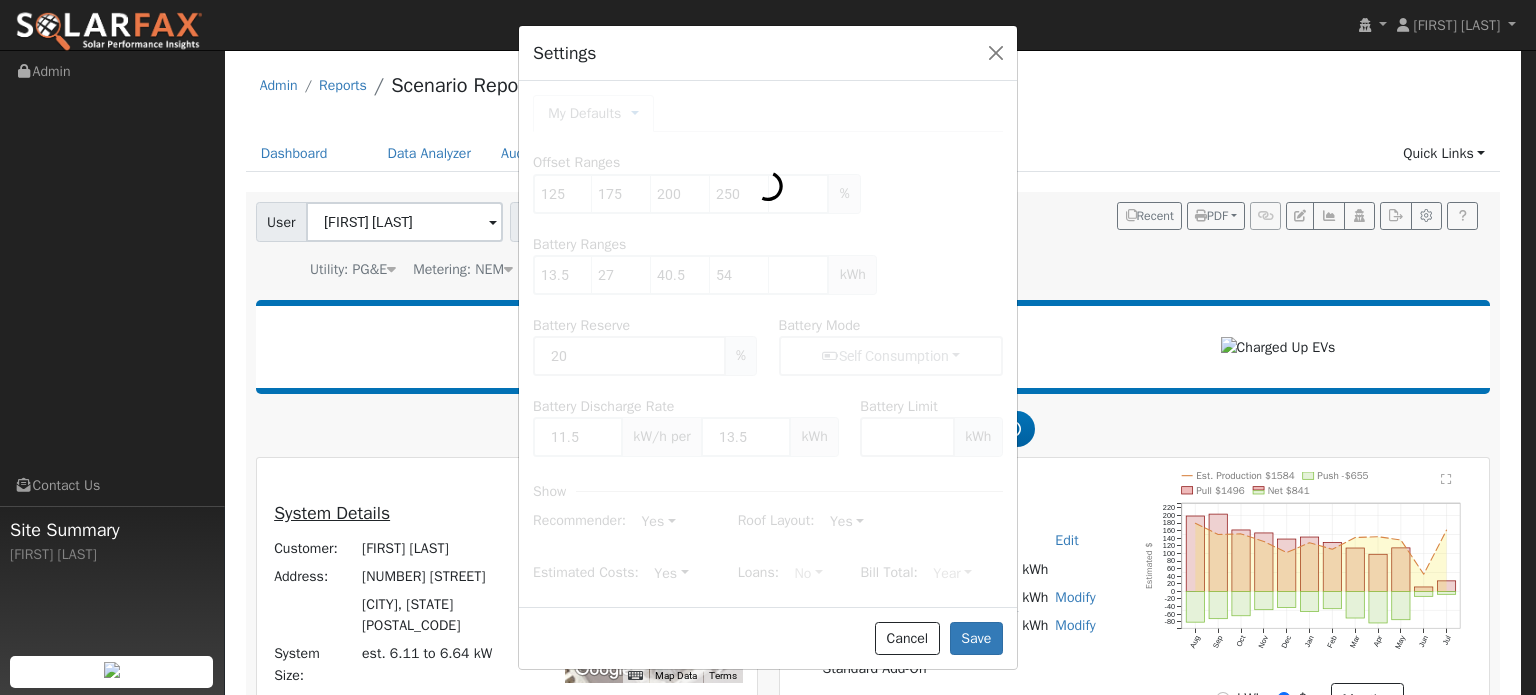 type on "27" 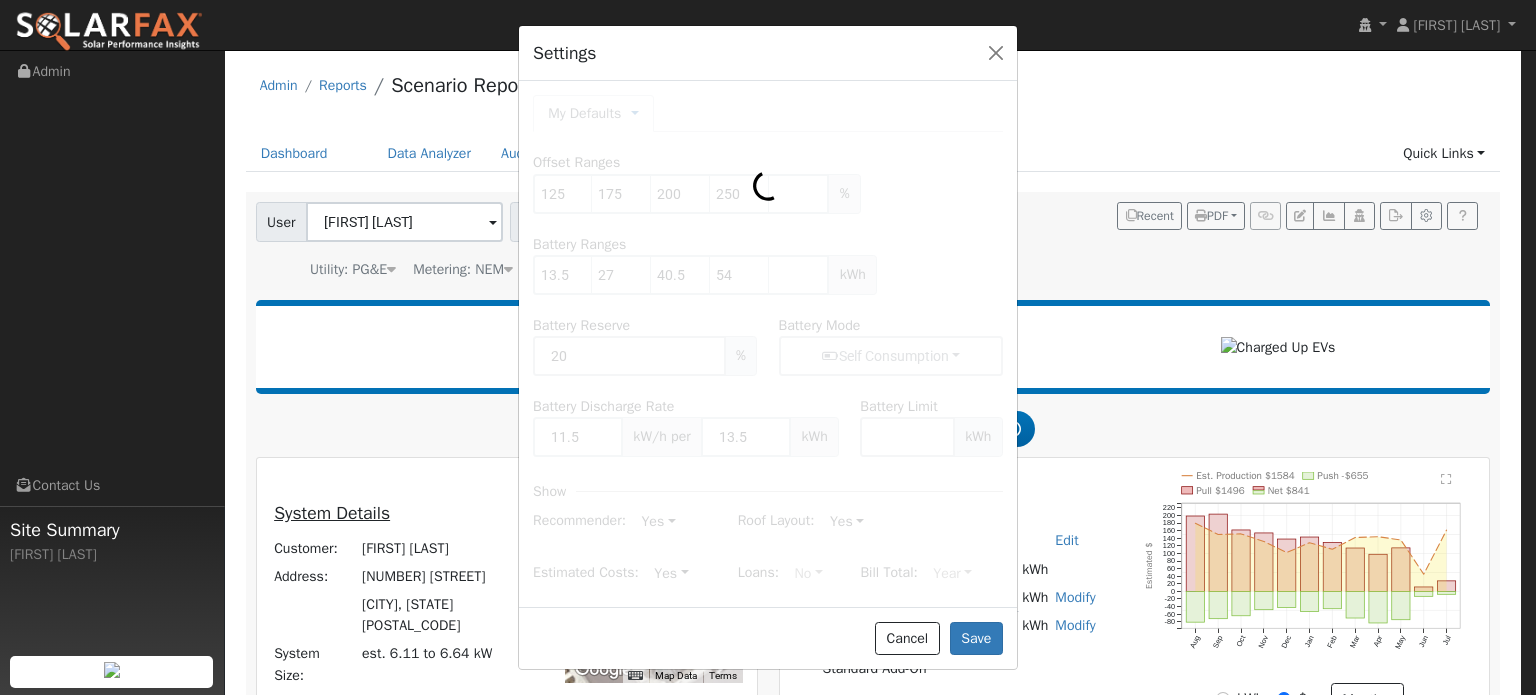 type on "40.5" 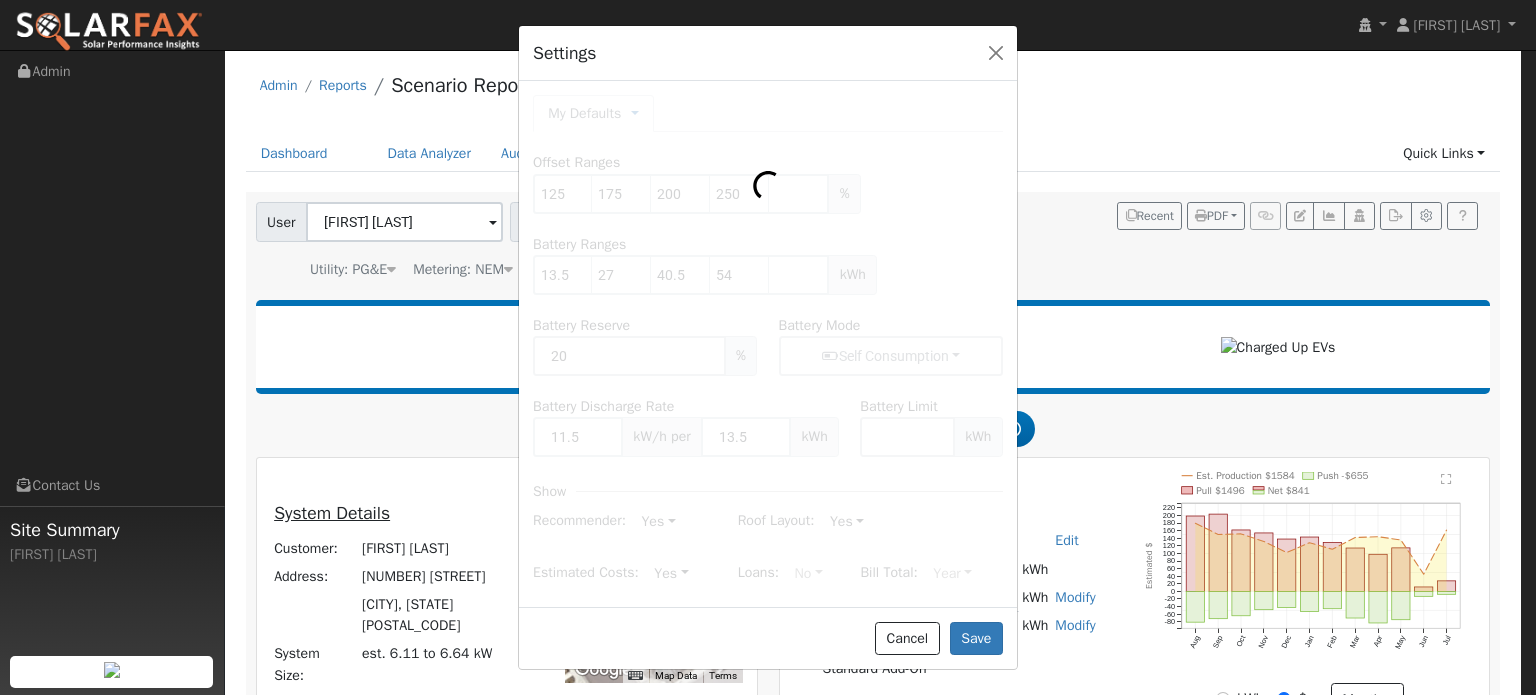 type on "54" 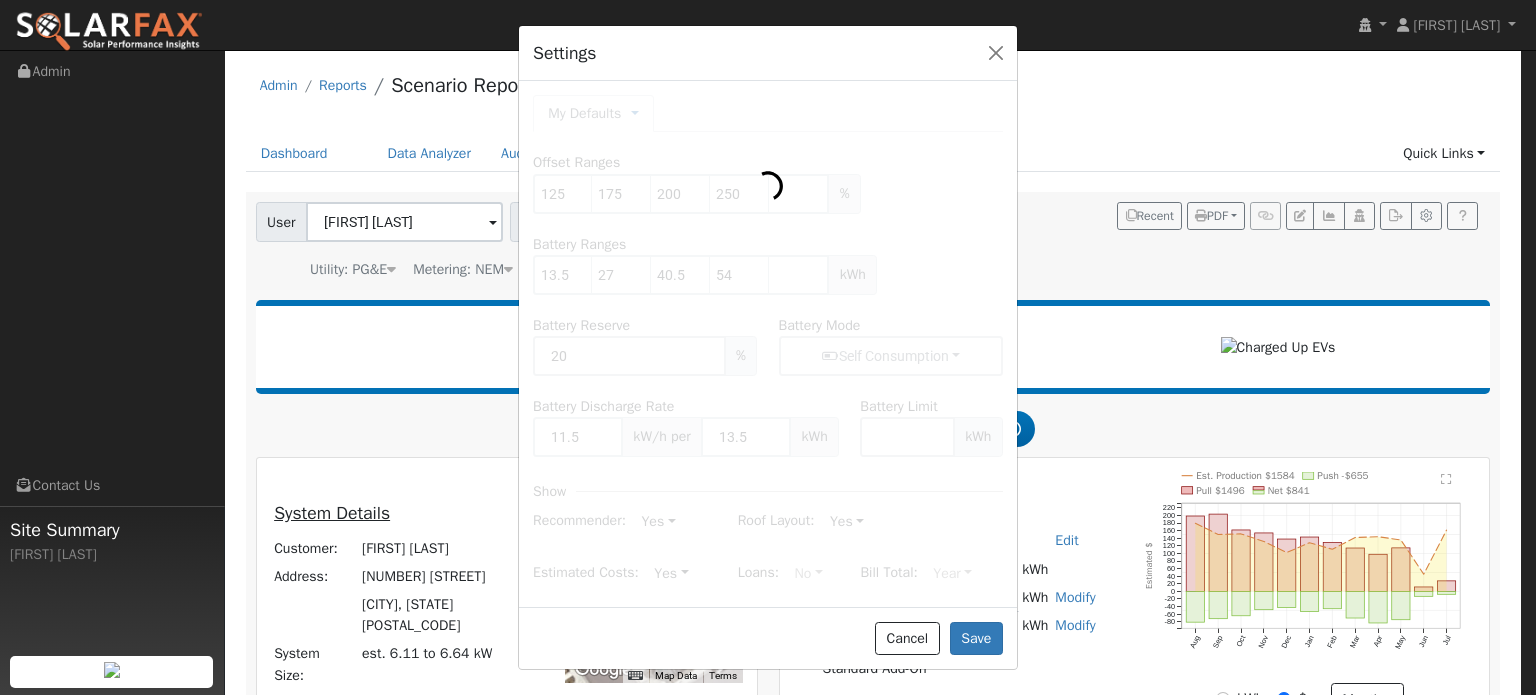 type 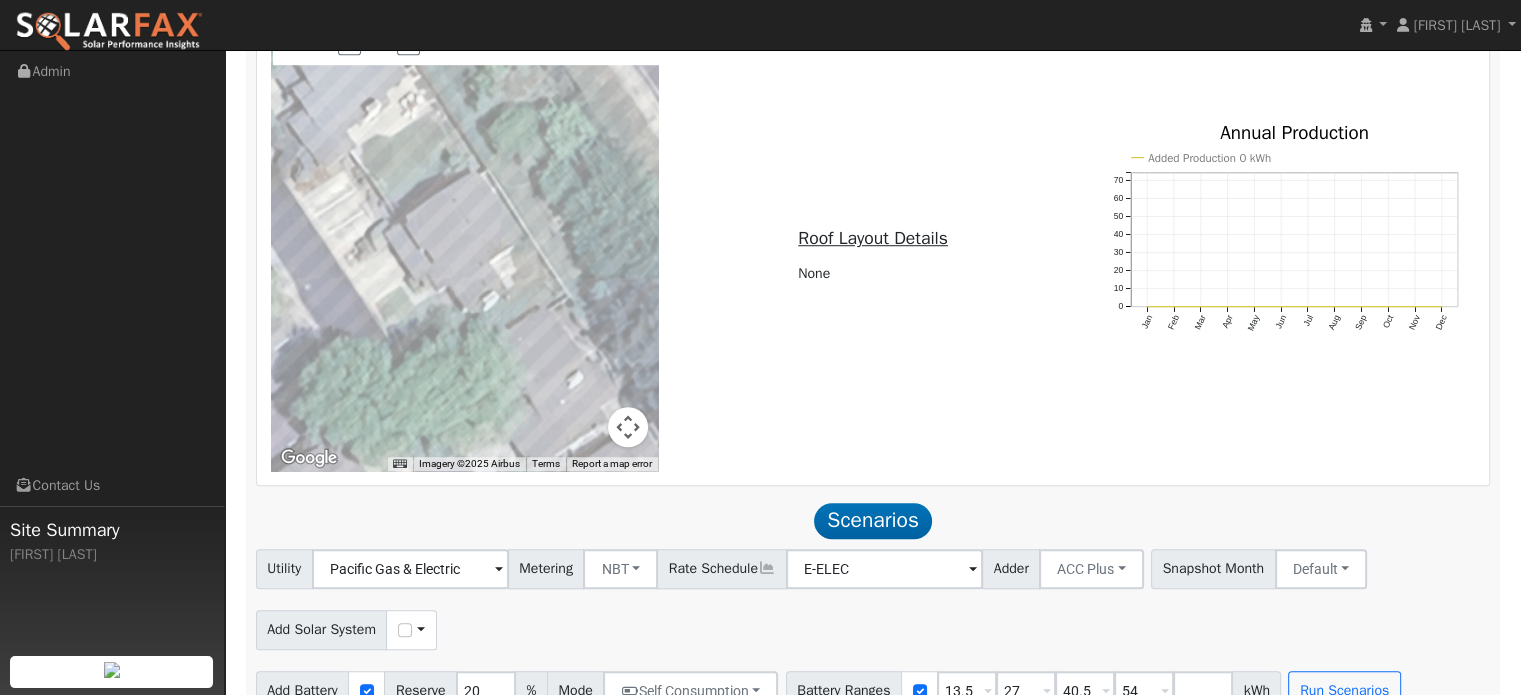 scroll, scrollTop: 1439, scrollLeft: 0, axis: vertical 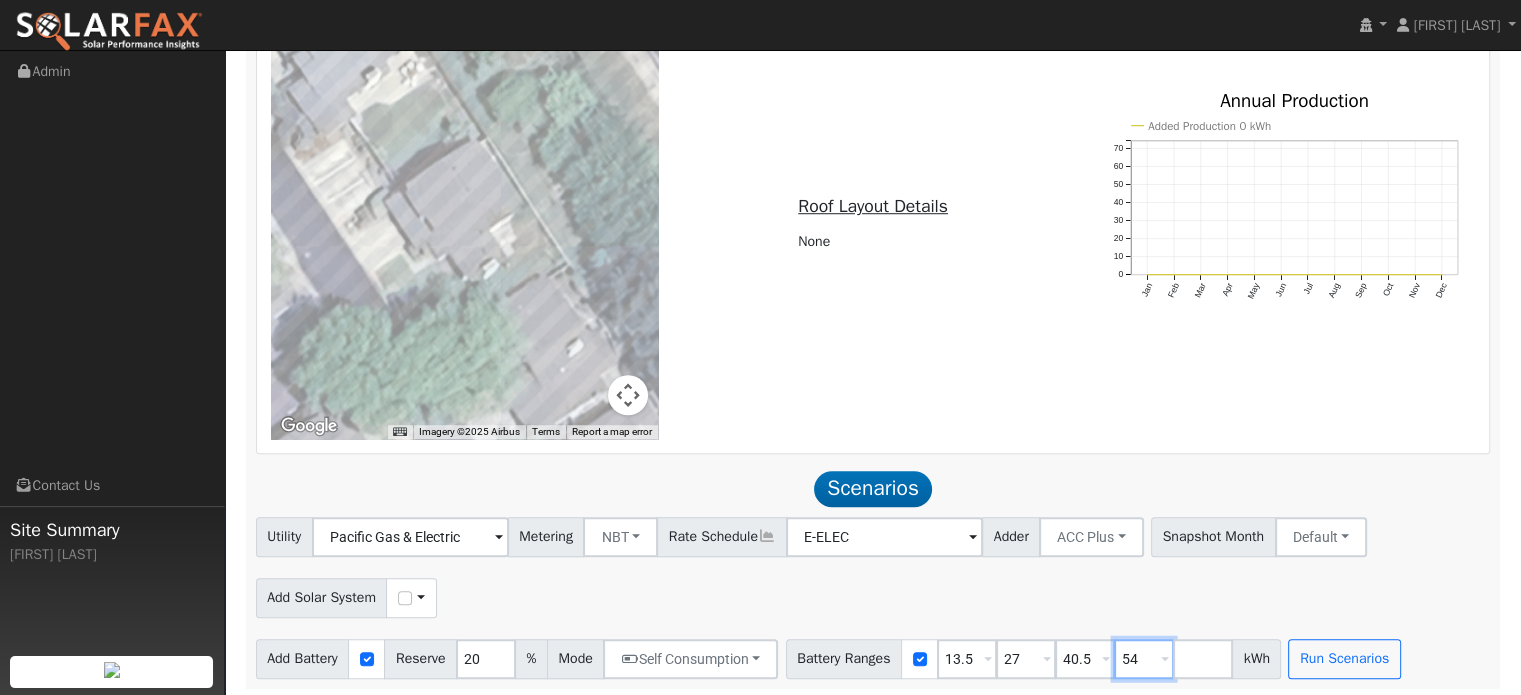 drag, startPoint x: 1144, startPoint y: 655, endPoint x: 1122, endPoint y: 655, distance: 22 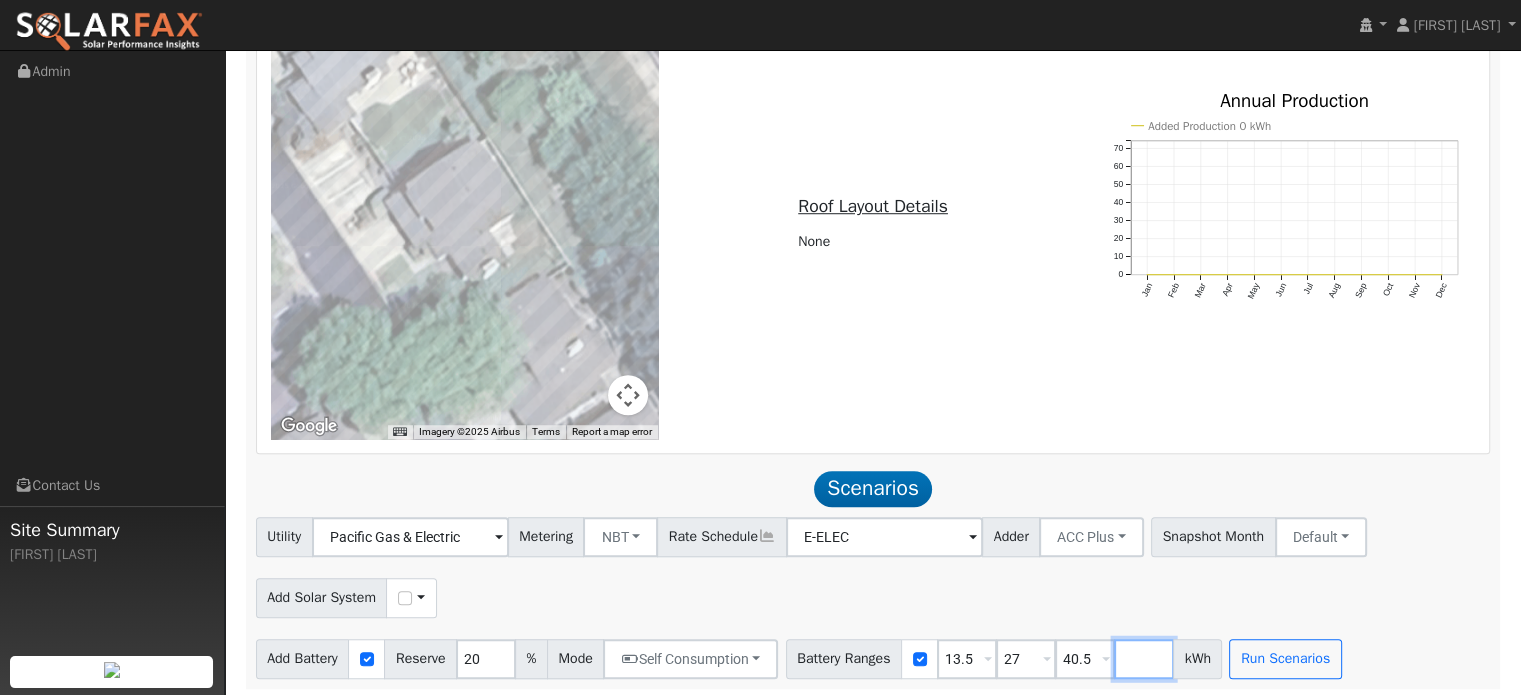 type 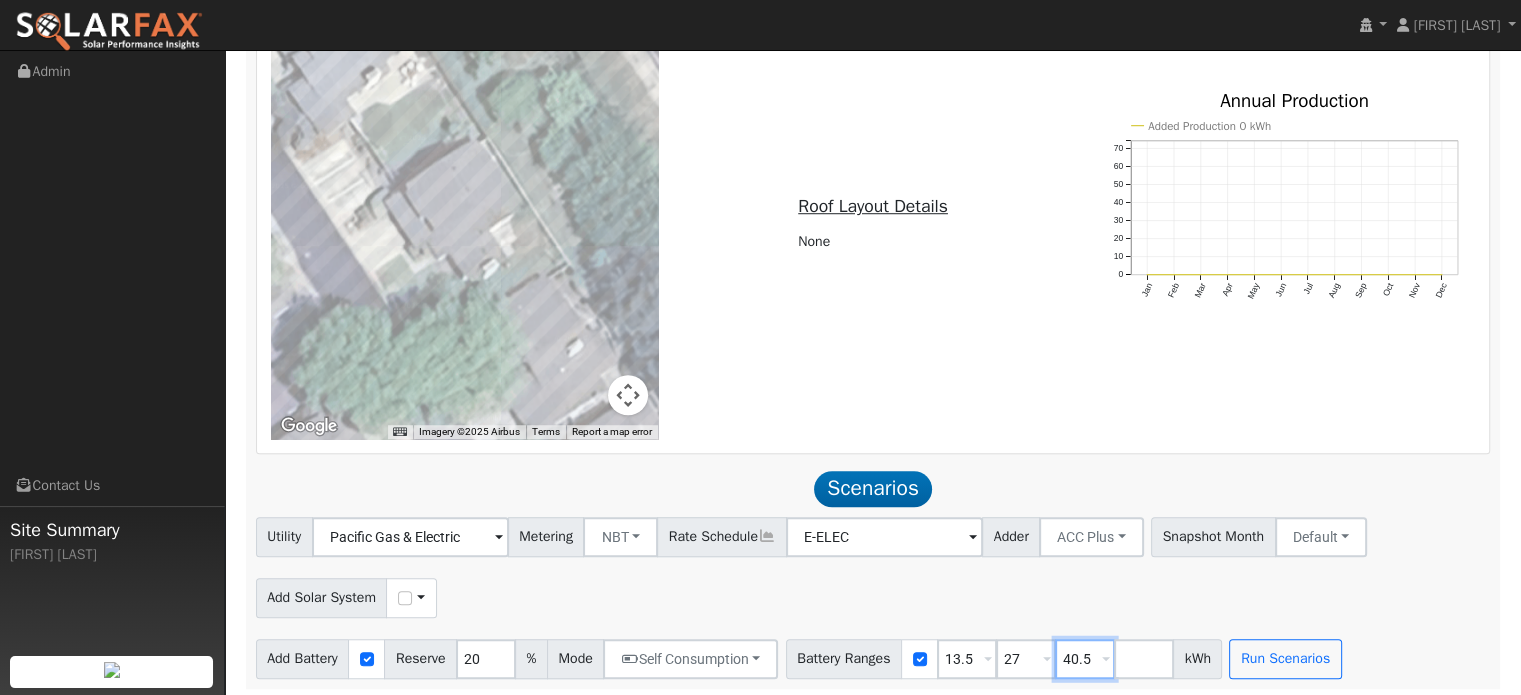 drag, startPoint x: 1096, startPoint y: 650, endPoint x: 1059, endPoint y: 654, distance: 37.215588 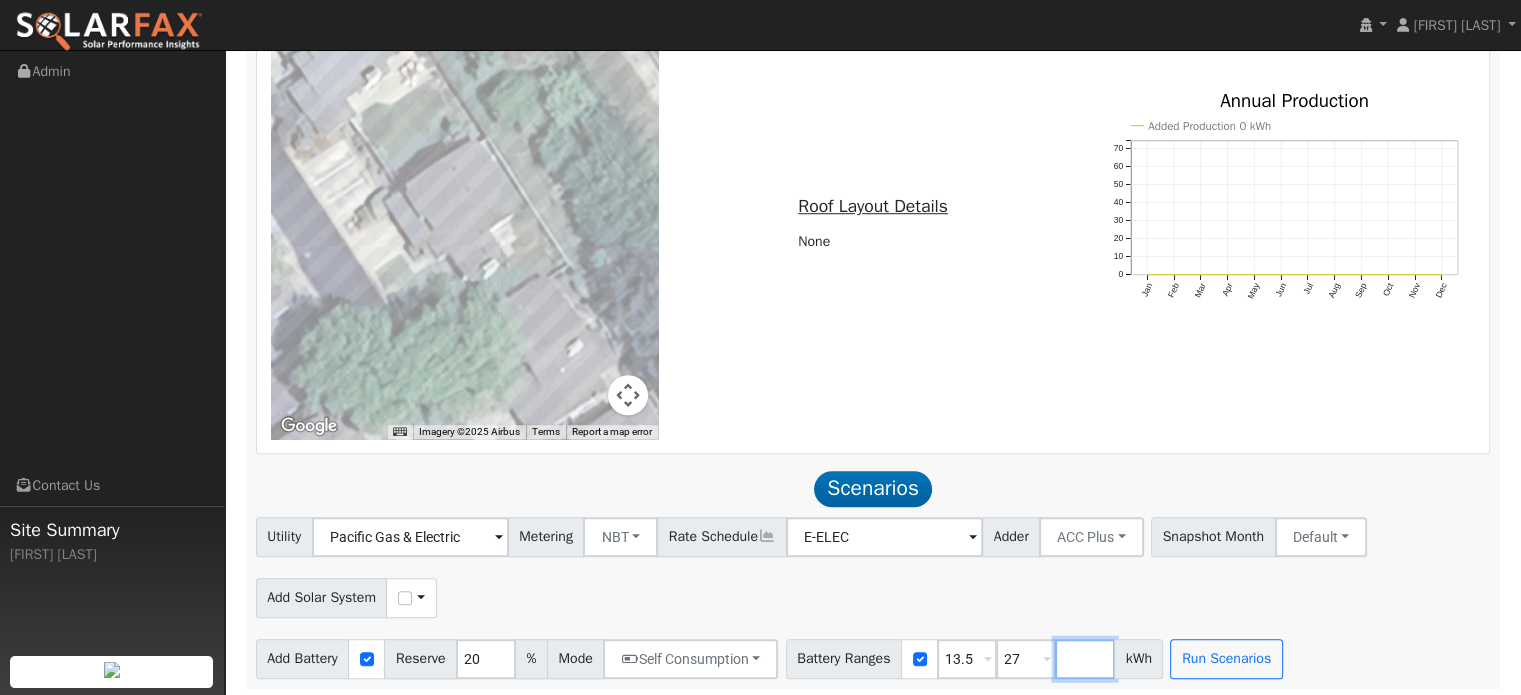 type 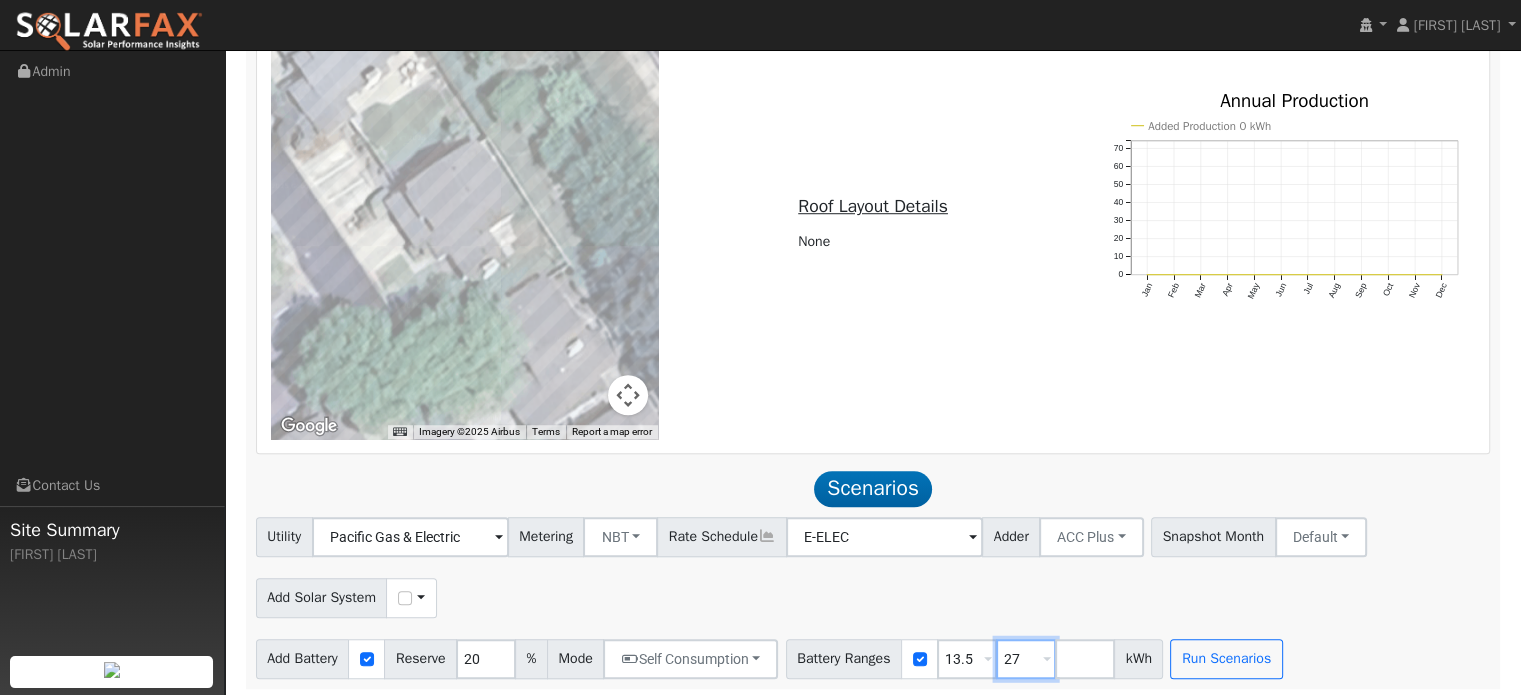 drag, startPoint x: 1028, startPoint y: 651, endPoint x: 967, endPoint y: 651, distance: 61 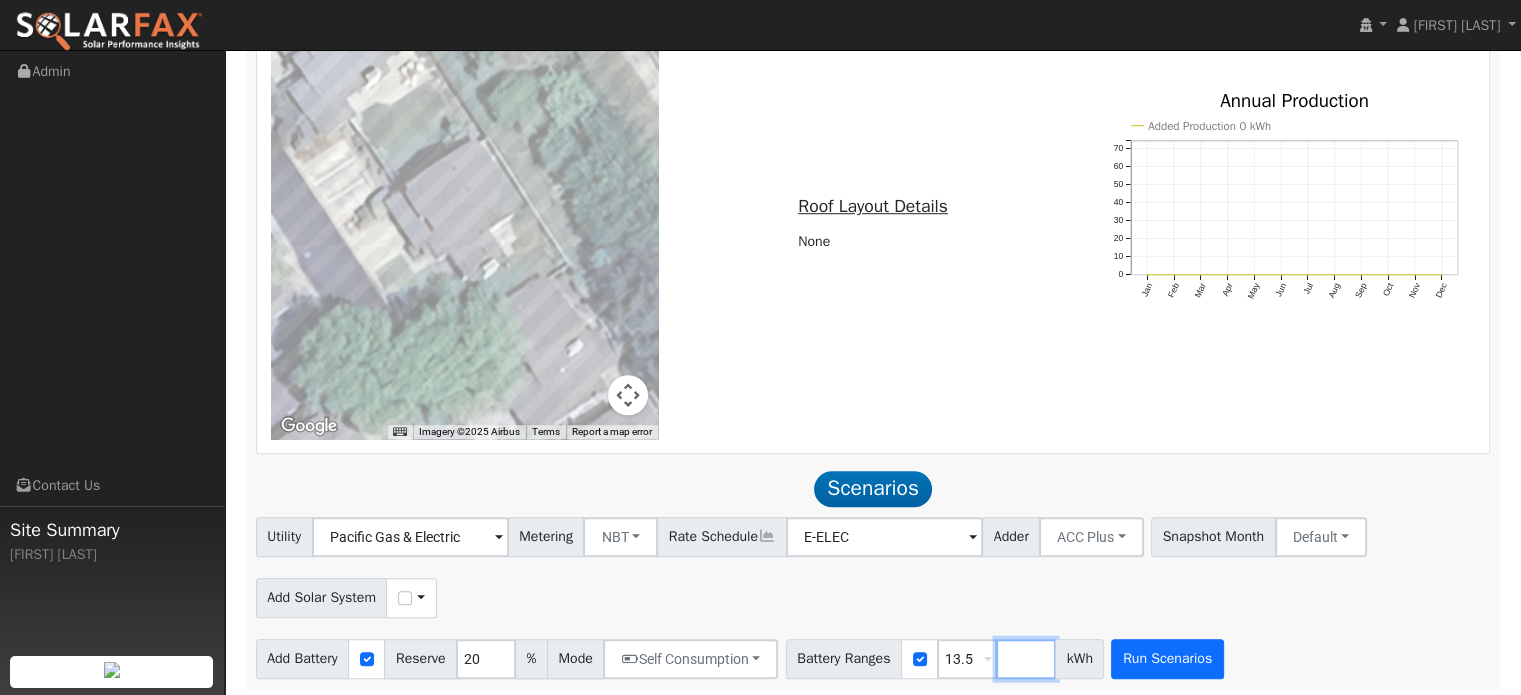 type 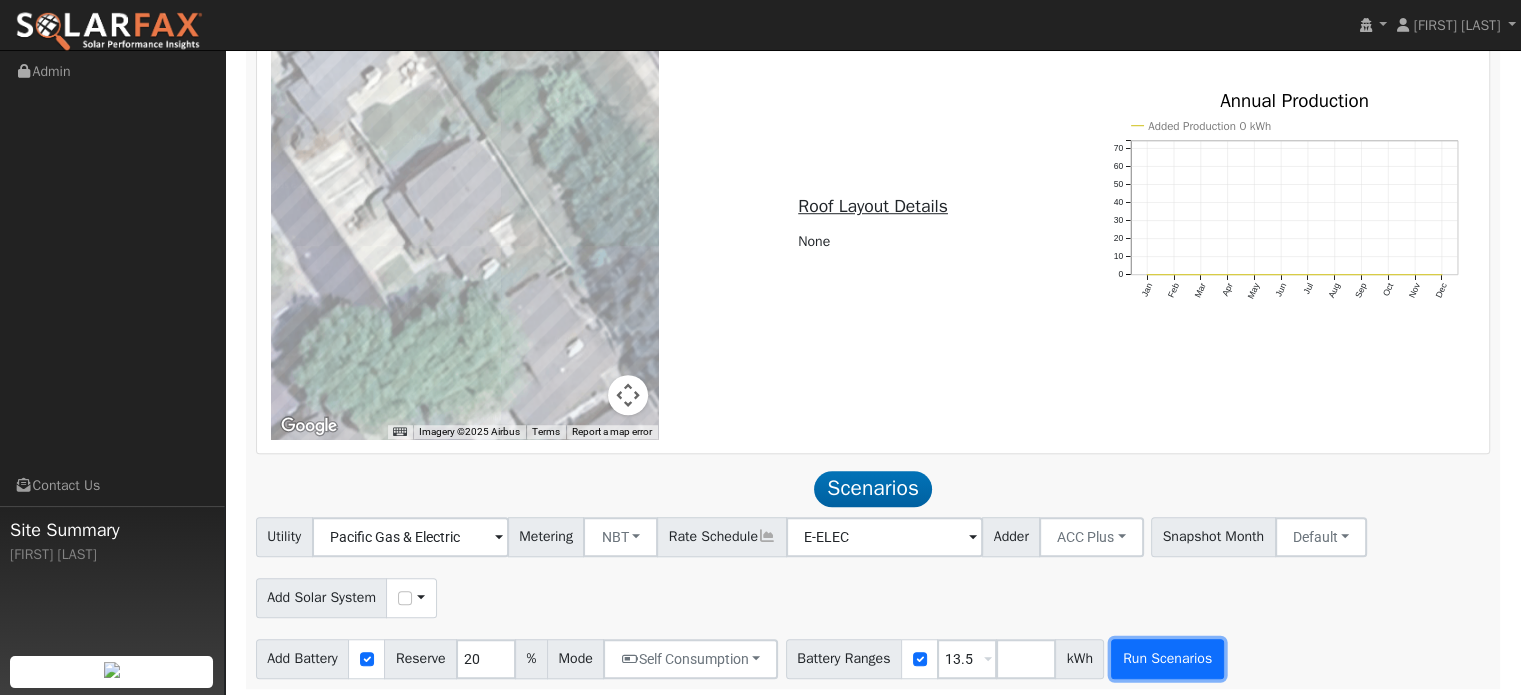 click on "Run Scenarios" at bounding box center (1167, 659) 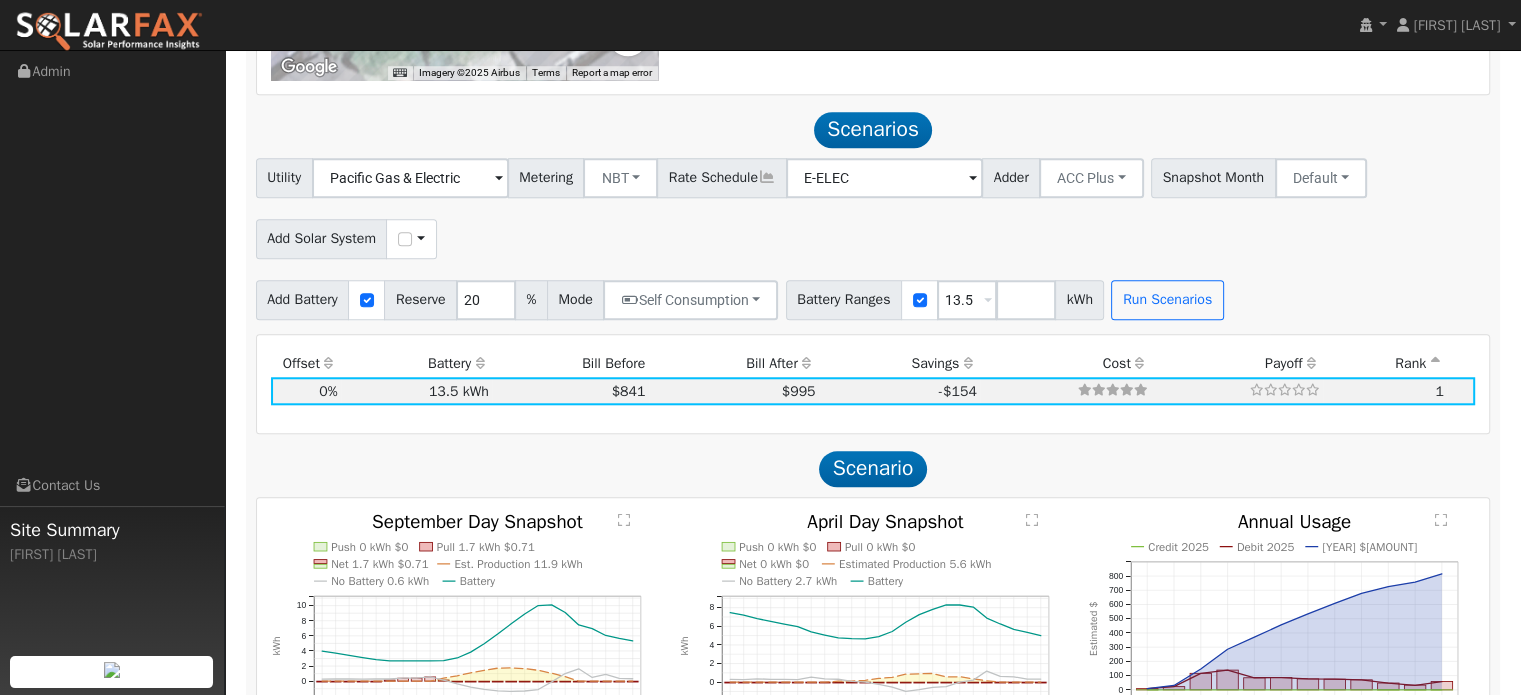 scroll, scrollTop: 1844, scrollLeft: 0, axis: vertical 